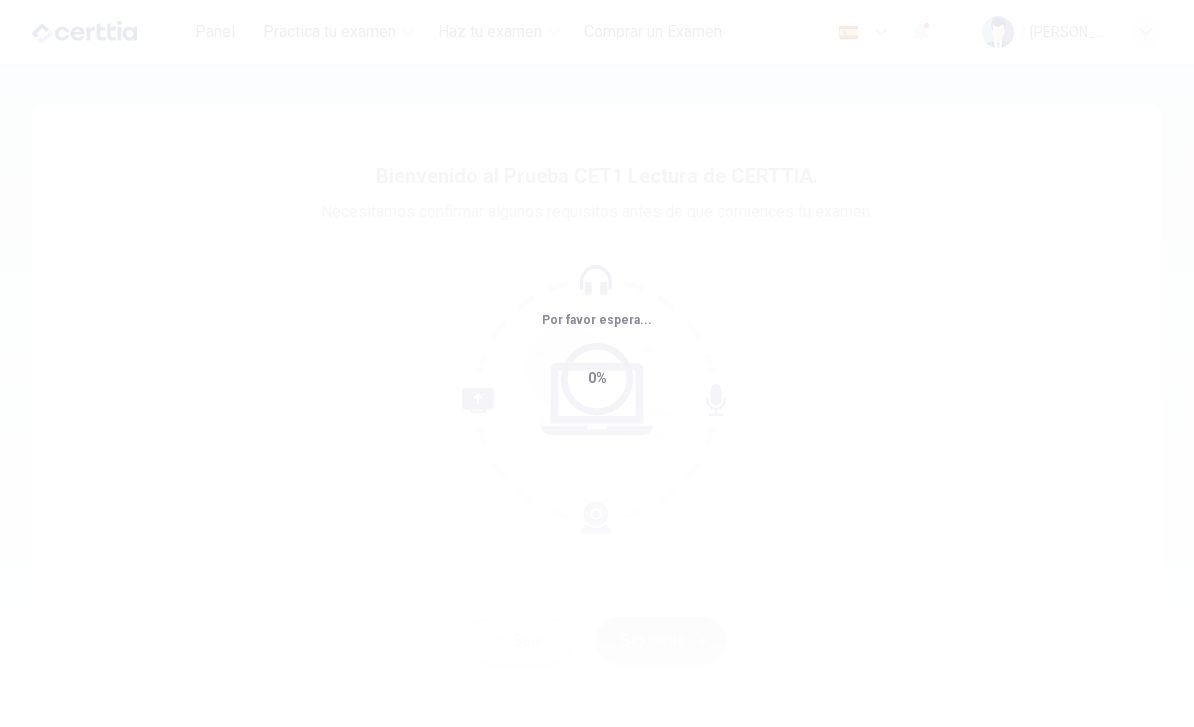 scroll, scrollTop: 0, scrollLeft: 0, axis: both 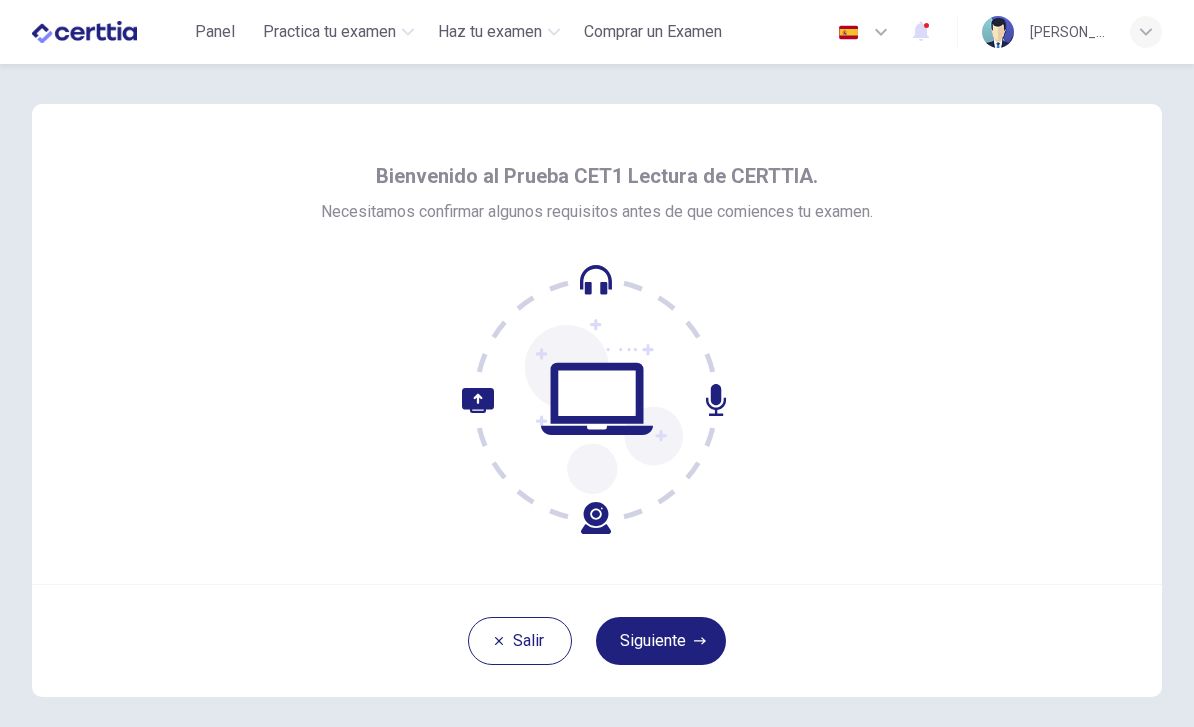 click on "Bienvenido al Prueba CET1 Lectura de CERTTIA. Necesitamos confirmar algunos requisitos antes de que comiences tu examen. Salir Siguiente" at bounding box center [597, 397] 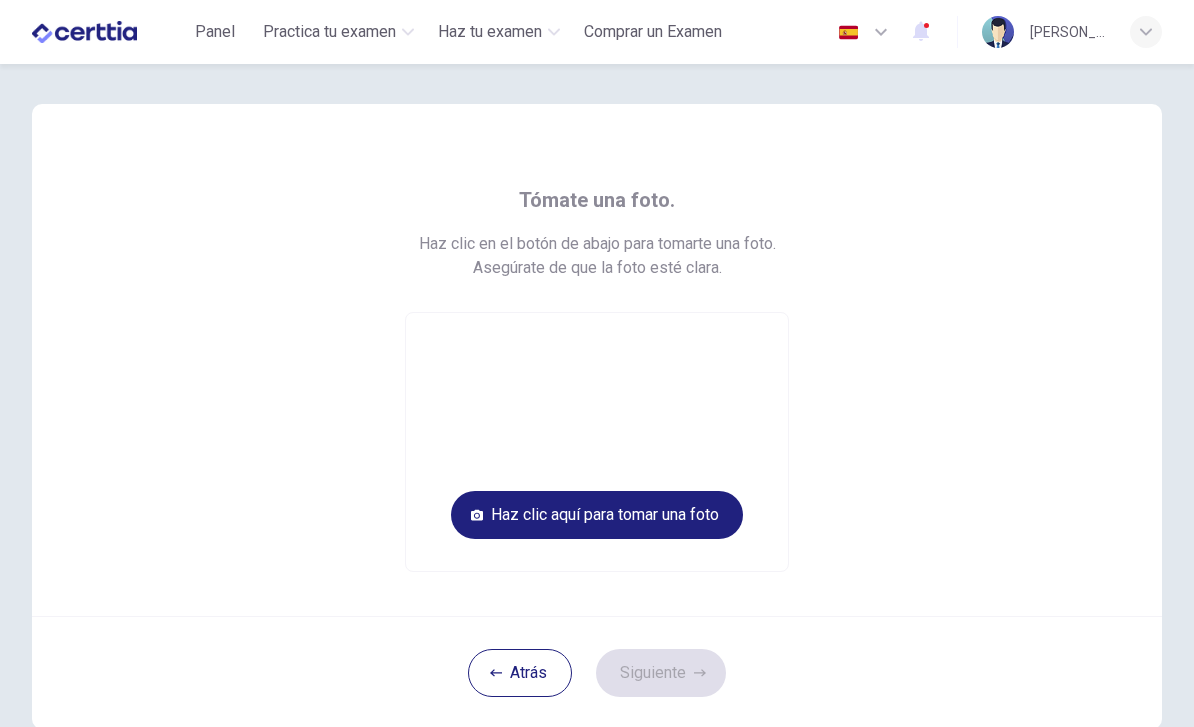 click on "Haz clic aquí para tomar una foto" at bounding box center (597, 515) 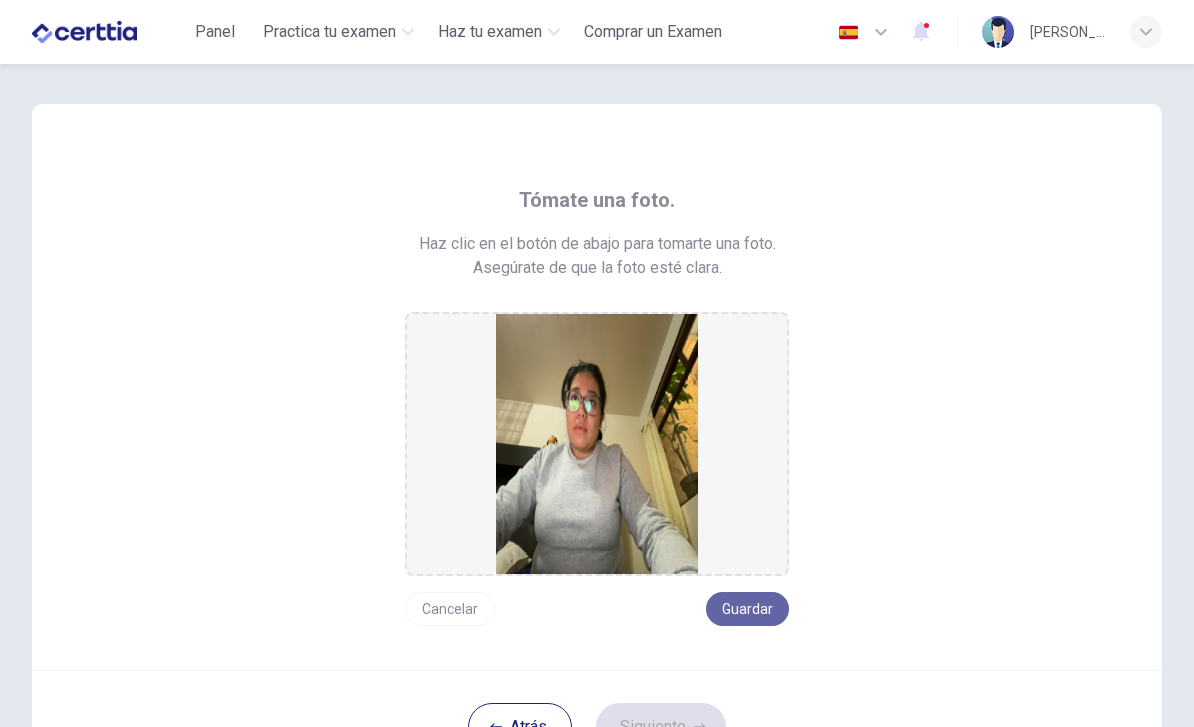 click on "Guardar" at bounding box center [747, 609] 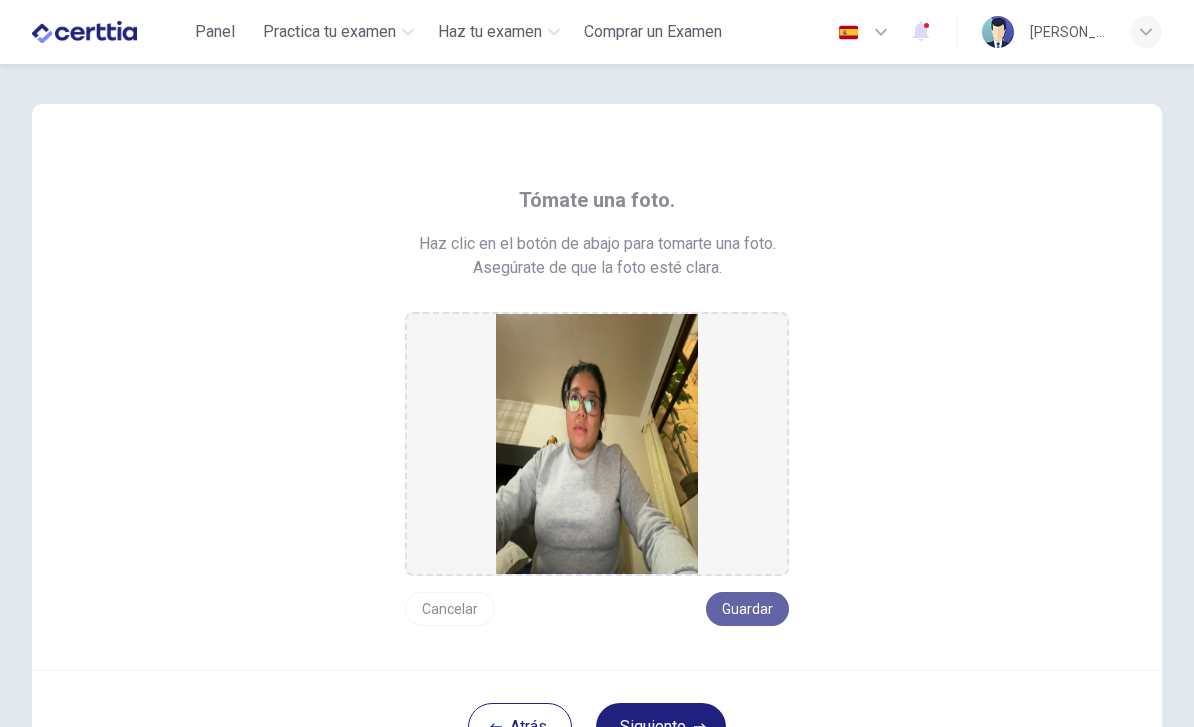 click on "Guardar" at bounding box center (747, 609) 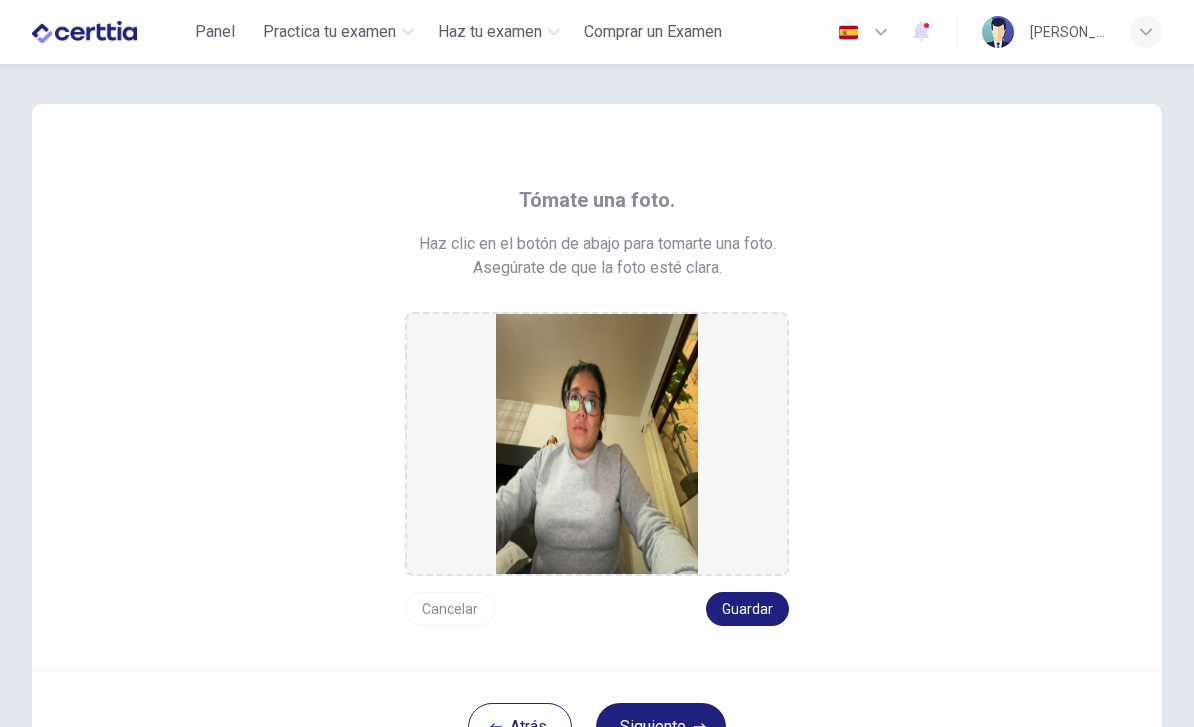 click on "Guardar" at bounding box center (747, 609) 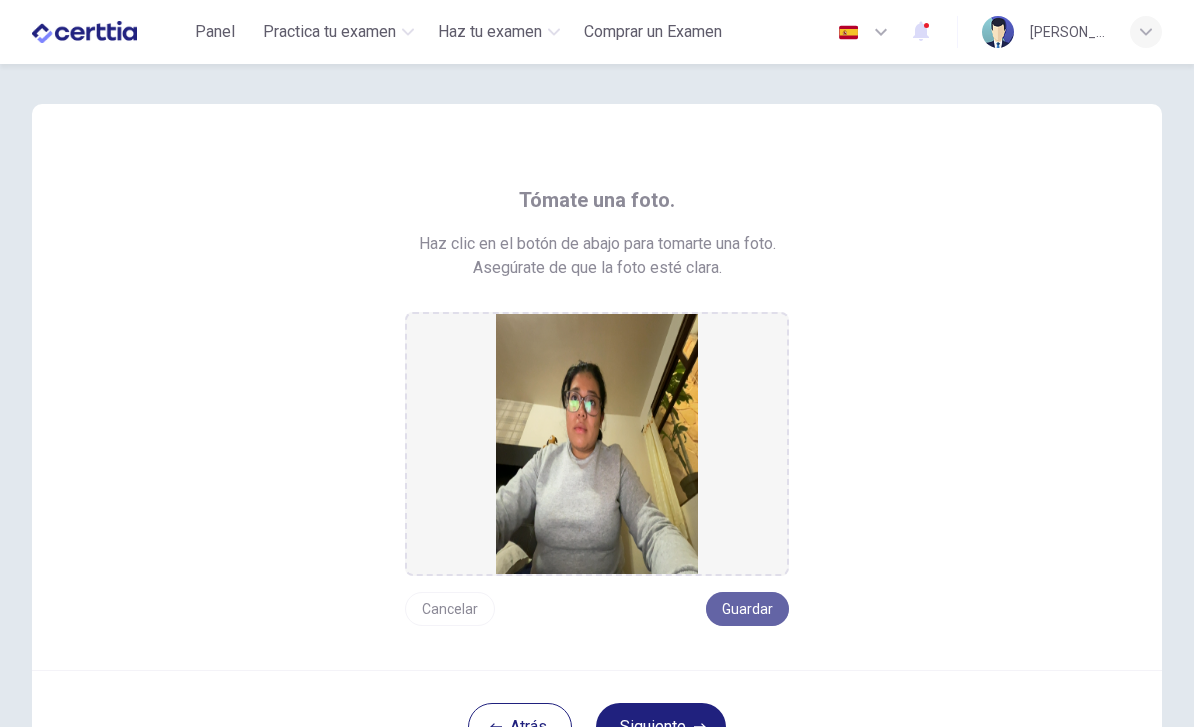 click on "Guardar" at bounding box center (747, 609) 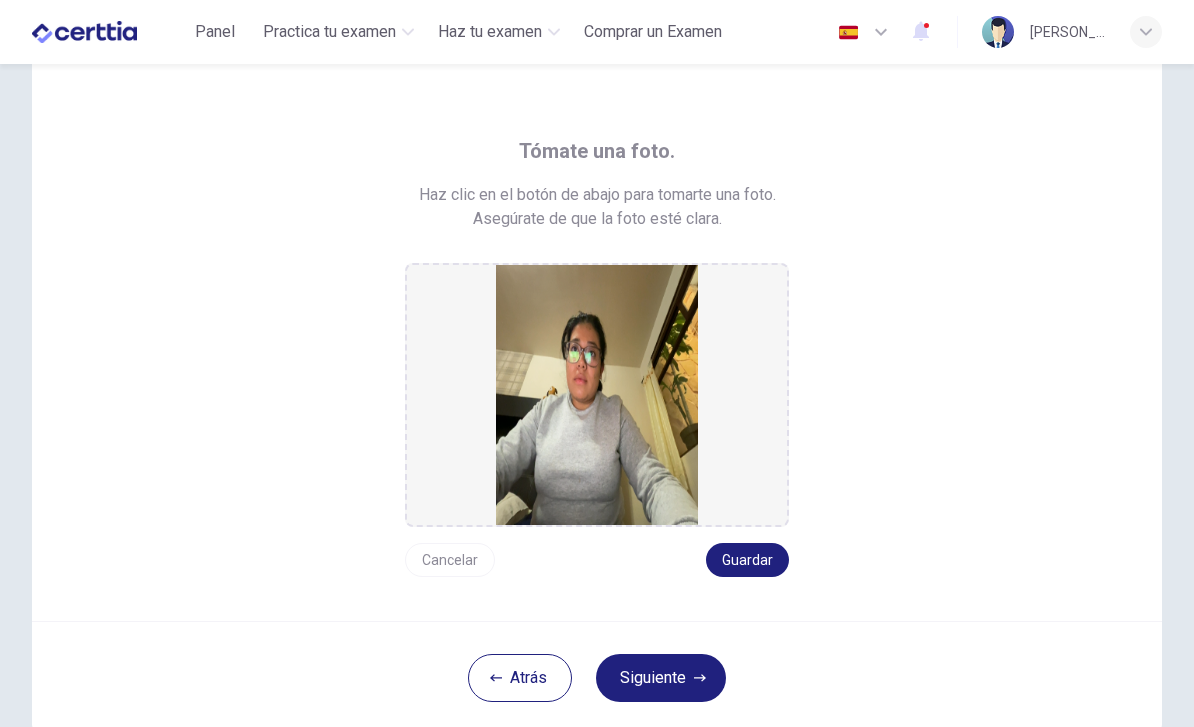 scroll, scrollTop: 144, scrollLeft: 0, axis: vertical 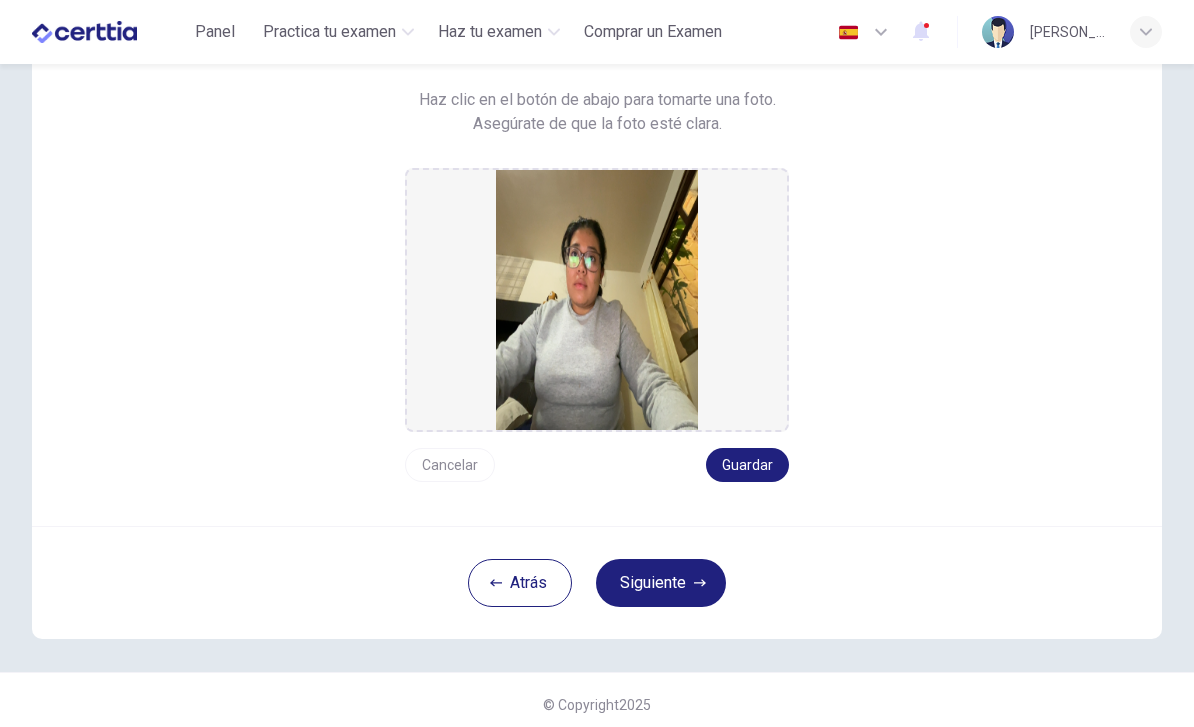 click on "Siguiente" at bounding box center [661, 583] 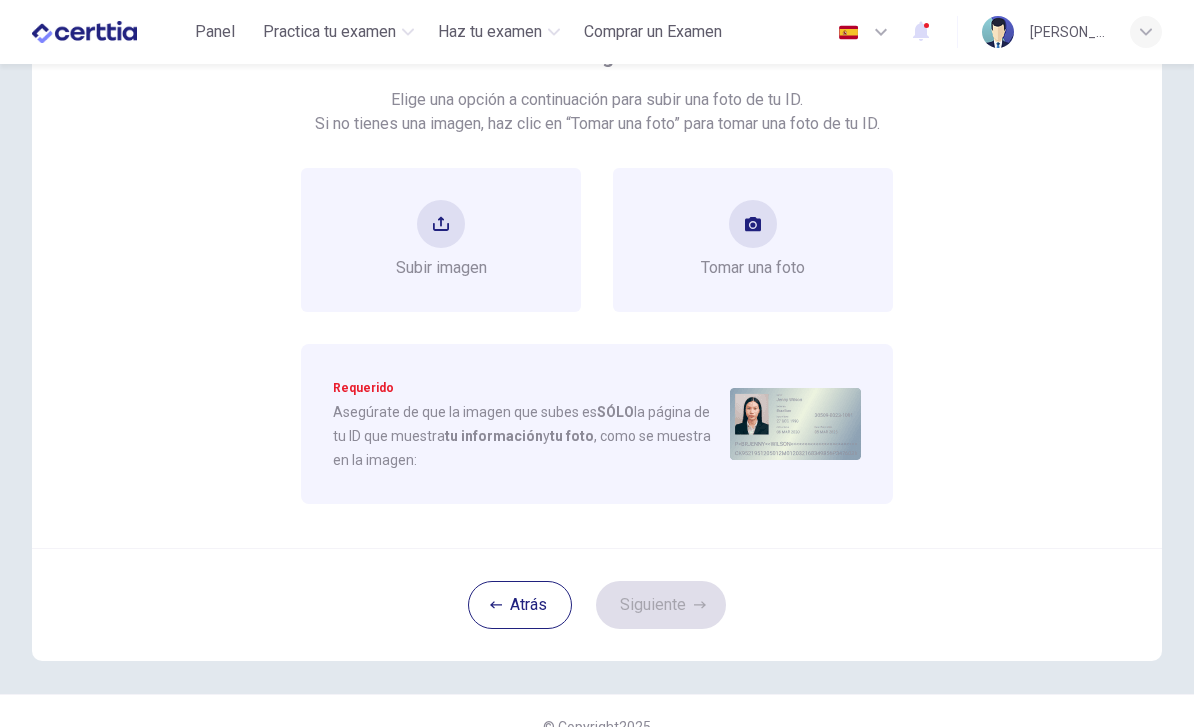 click at bounding box center [753, 224] 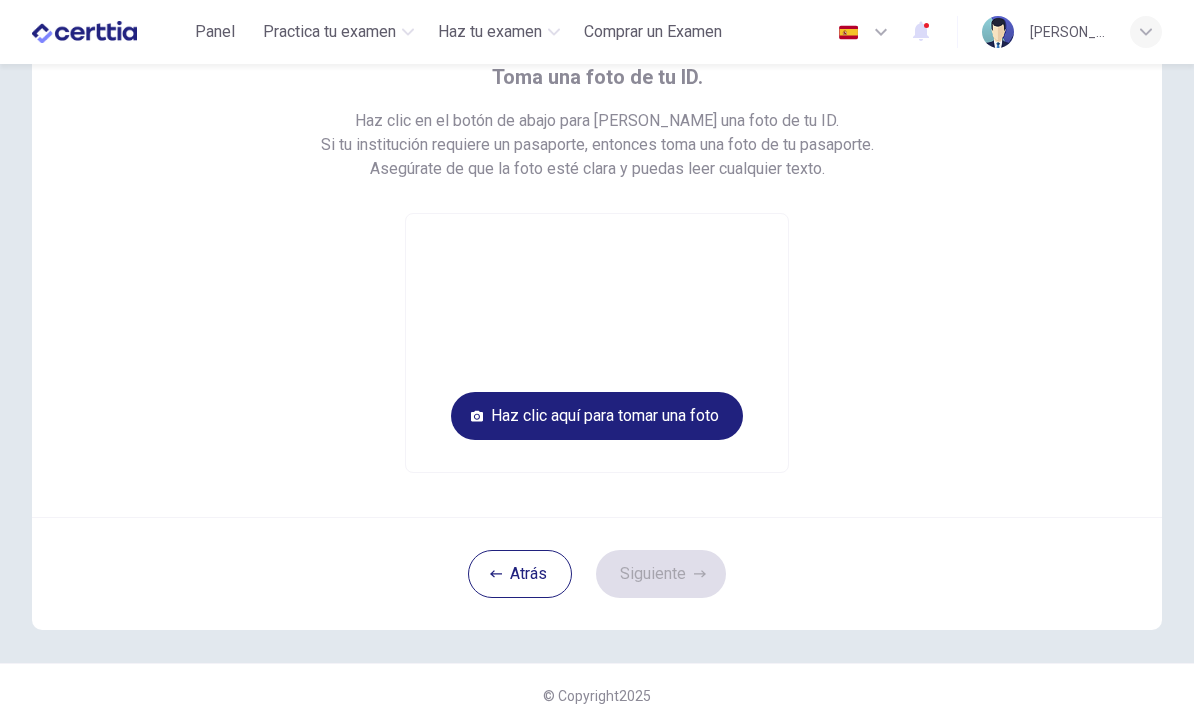click on "Haz clic aquí para tomar una foto" at bounding box center [597, 416] 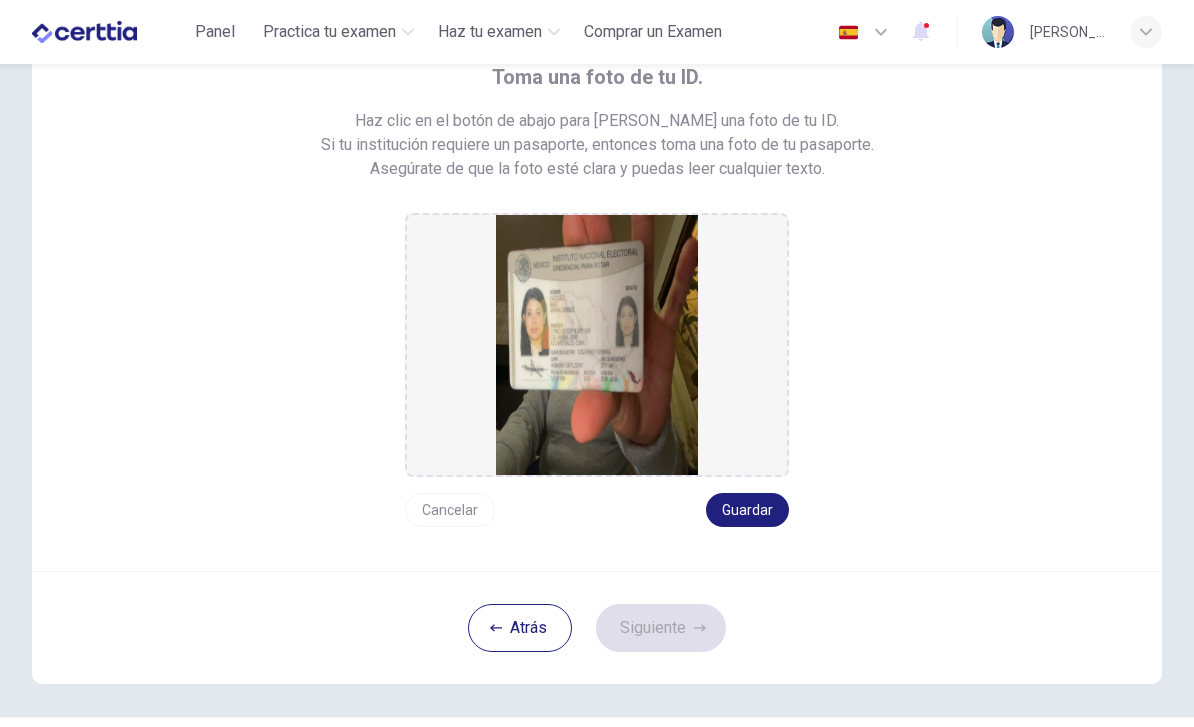 click on "Guardar" at bounding box center (747, 510) 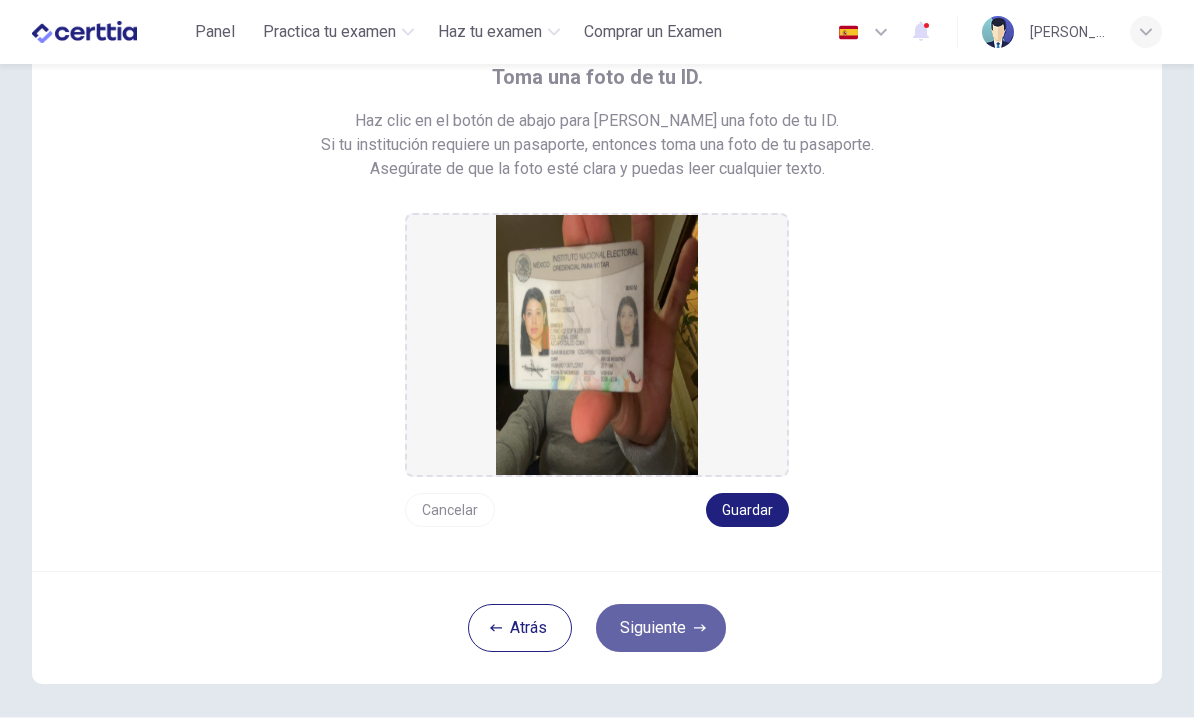 click on "Siguiente" at bounding box center (661, 628) 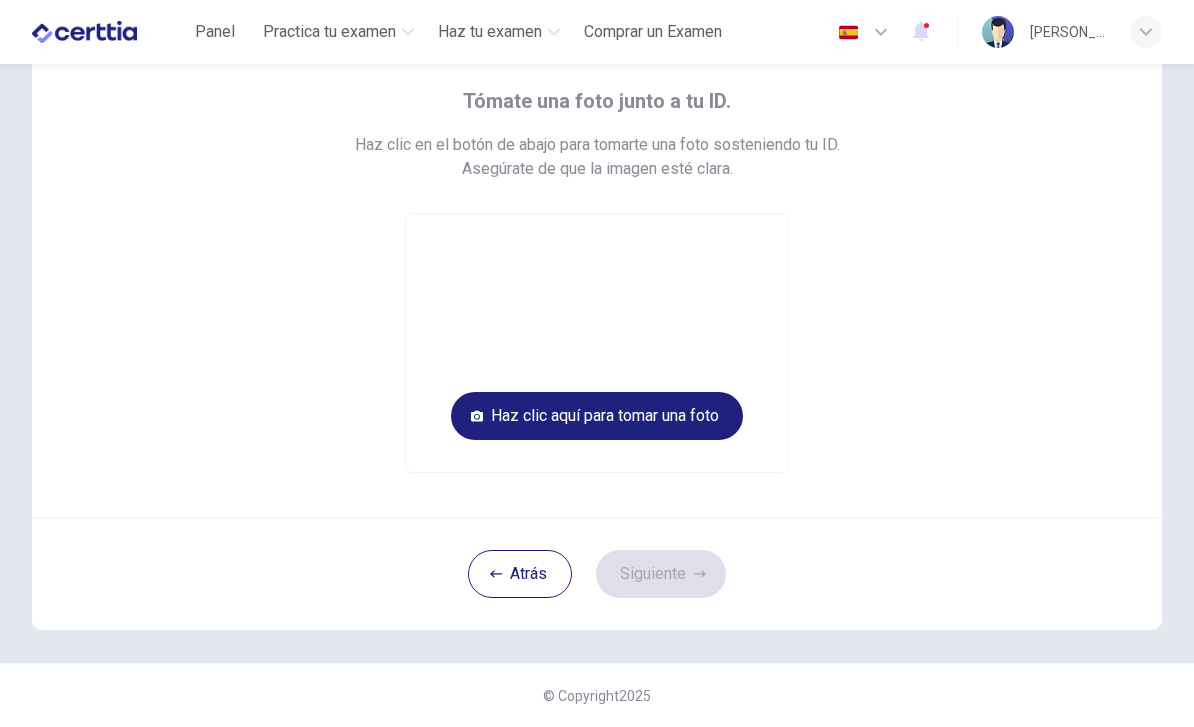 click on "Haz clic aquí para tomar una foto" at bounding box center (597, 416) 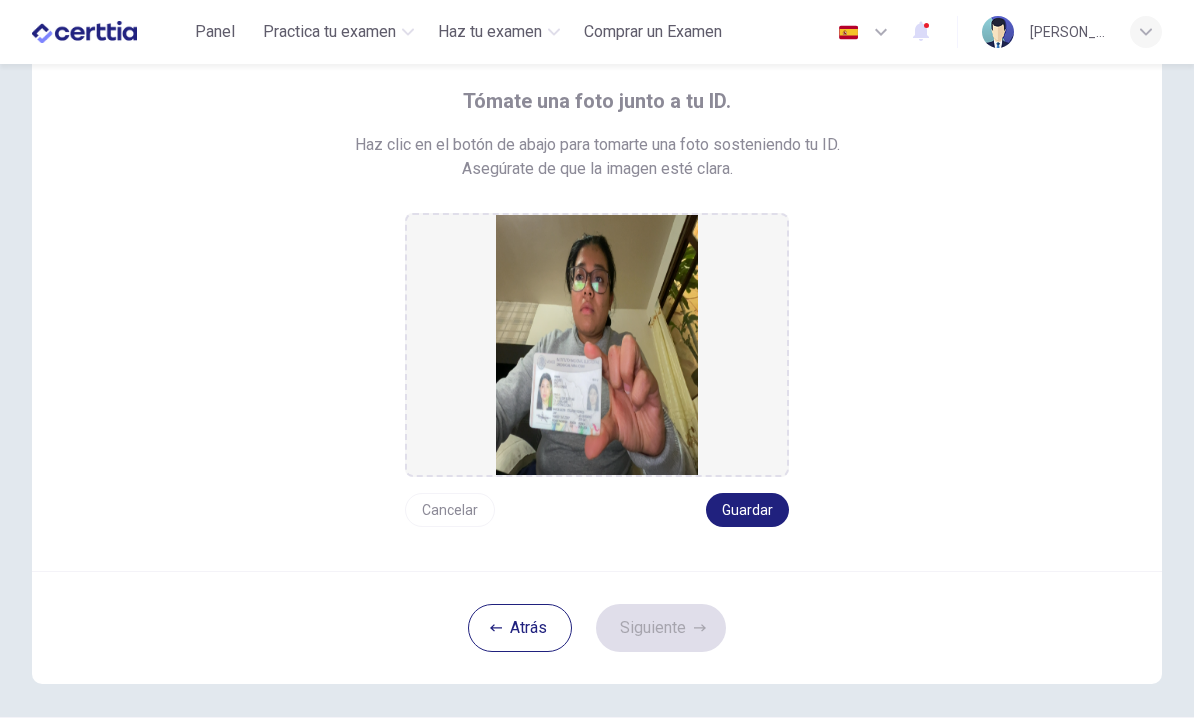 click on "Guardar" at bounding box center (747, 510) 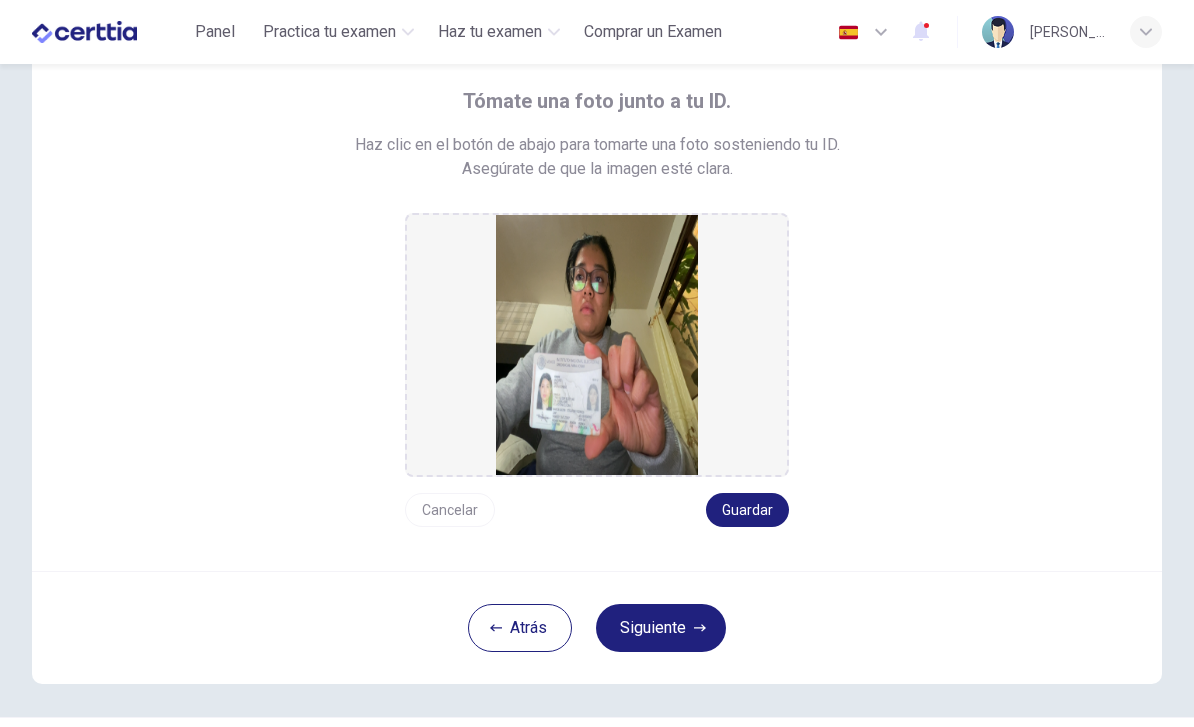 click on "Guardar" at bounding box center (747, 510) 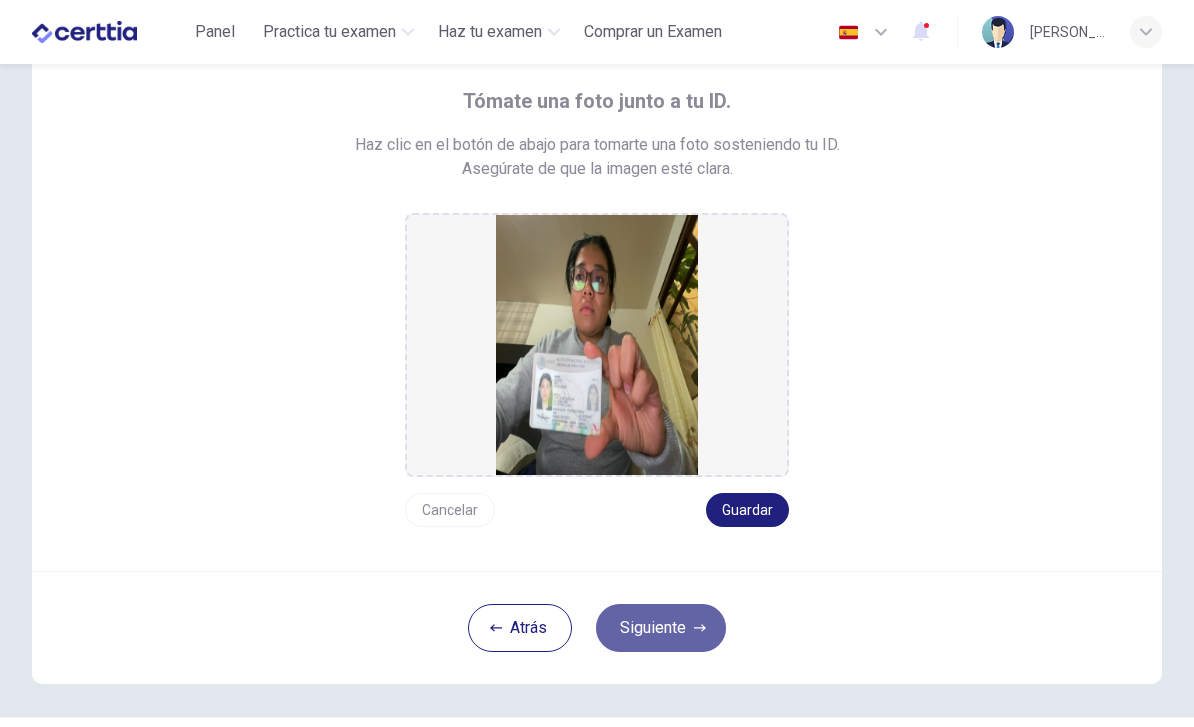 click on "Siguiente" at bounding box center (661, 628) 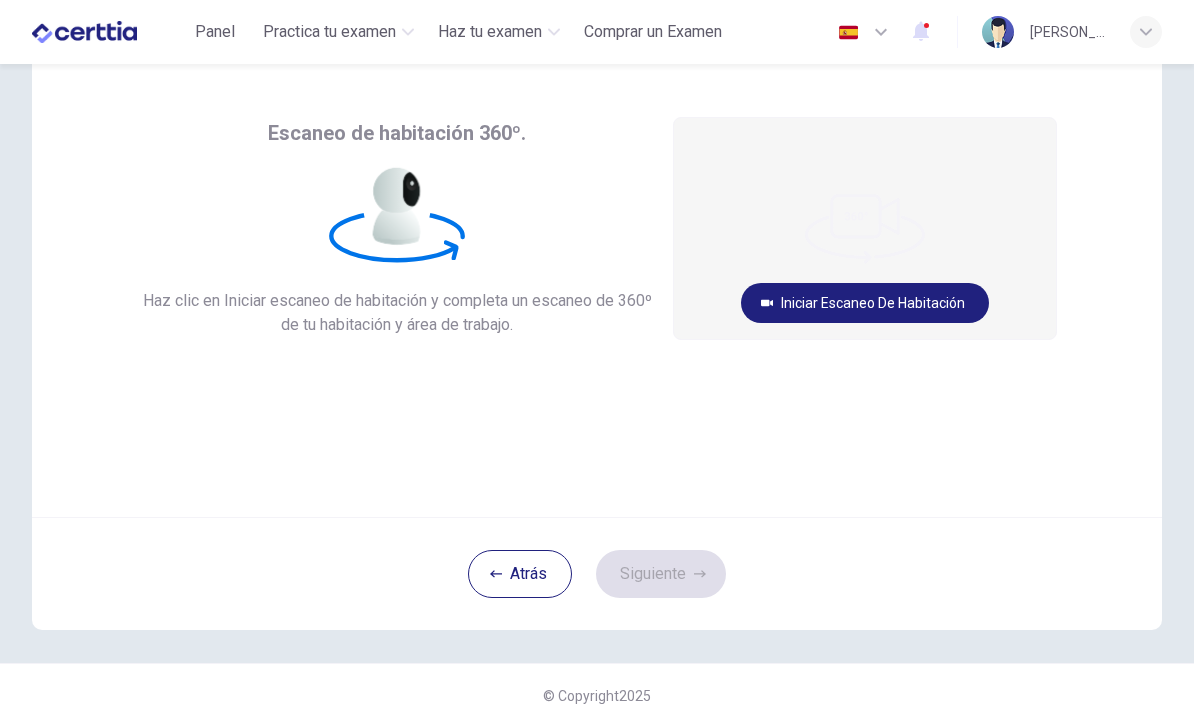 click on "Iniciar escaneo de habitación" at bounding box center [865, 303] 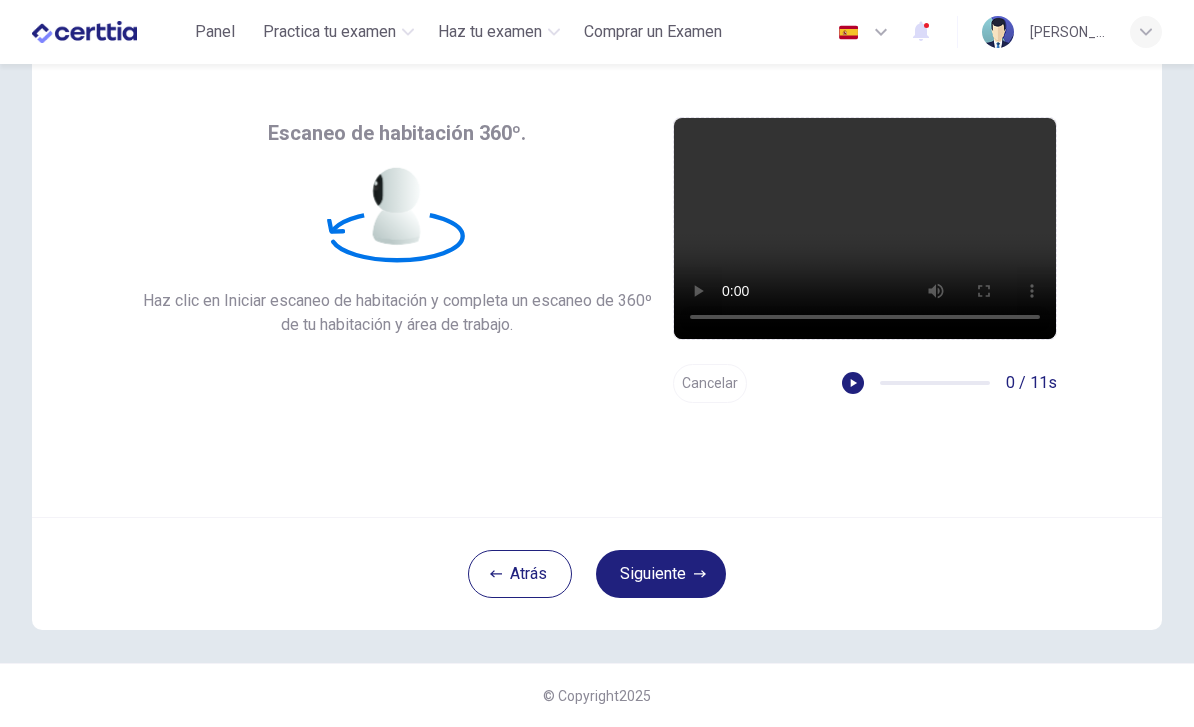 click on "Siguiente" at bounding box center (661, 574) 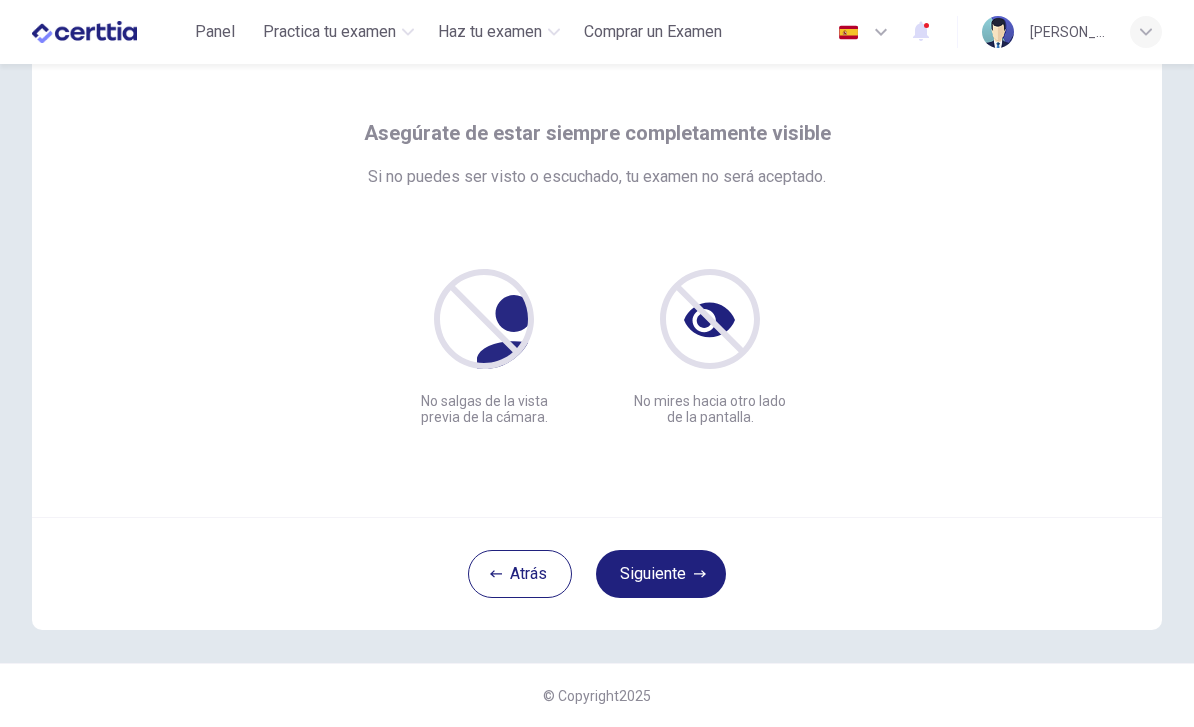click on "Siguiente" at bounding box center (661, 574) 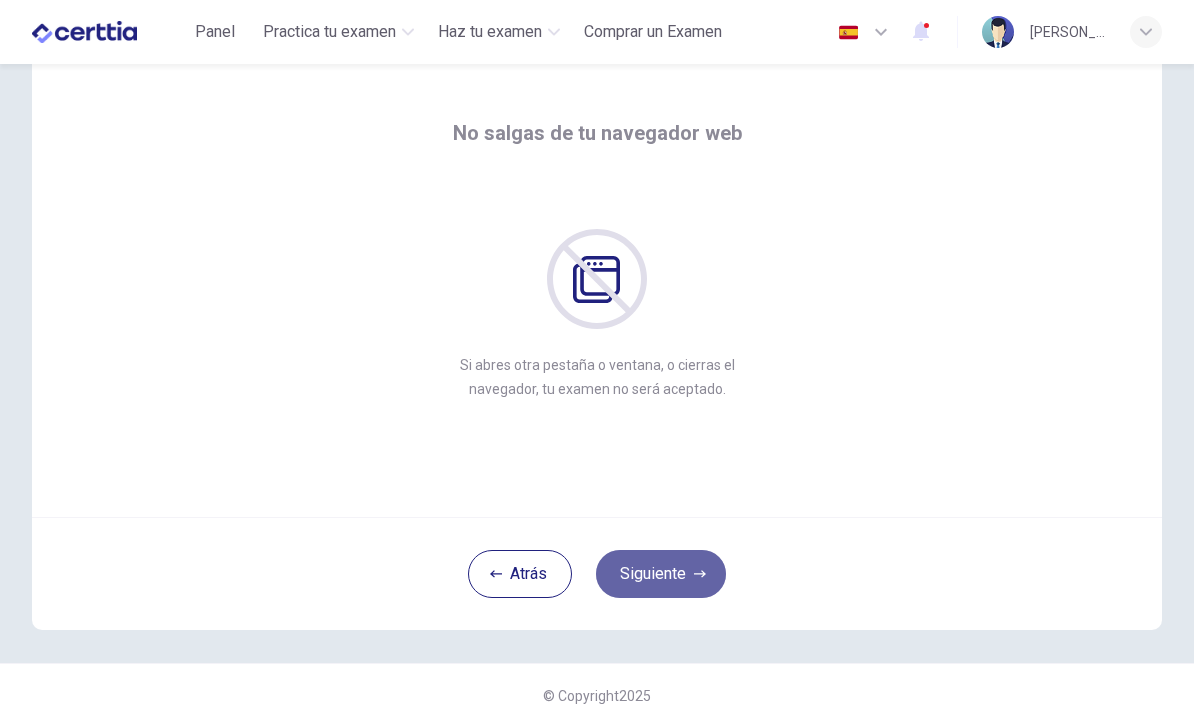click on "Siguiente" at bounding box center [661, 574] 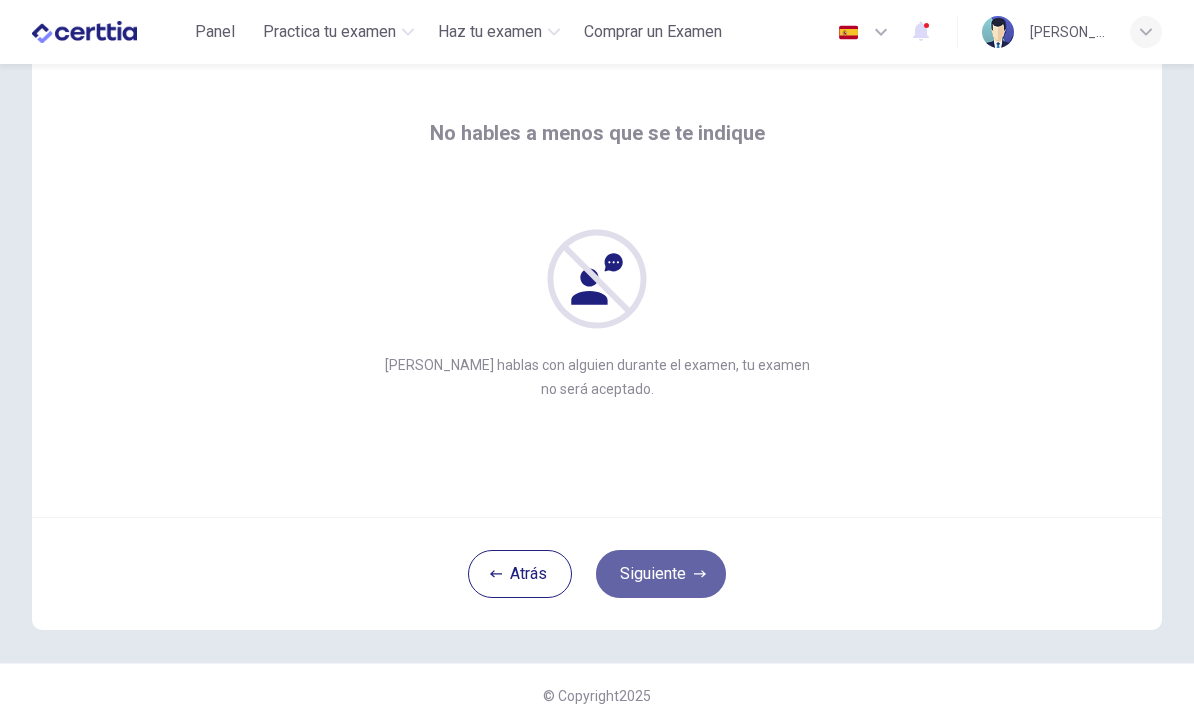 click on "Siguiente" at bounding box center [661, 574] 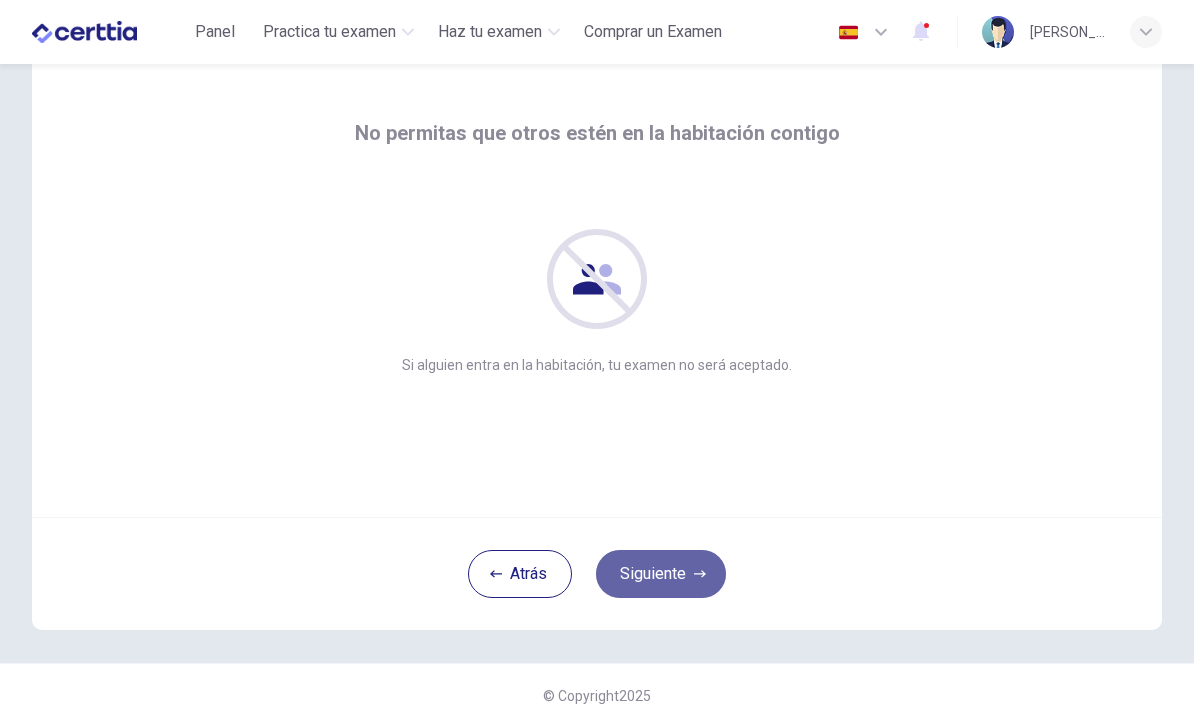 click on "Siguiente" at bounding box center [661, 574] 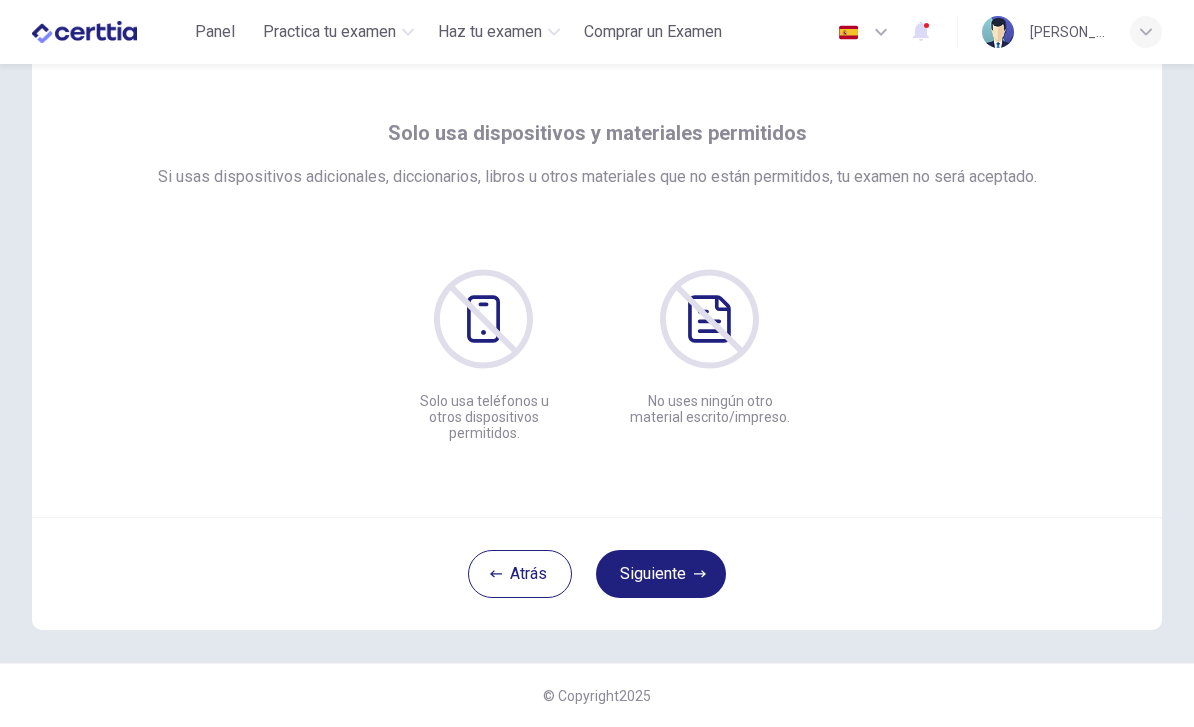 click on "Siguiente" at bounding box center [661, 574] 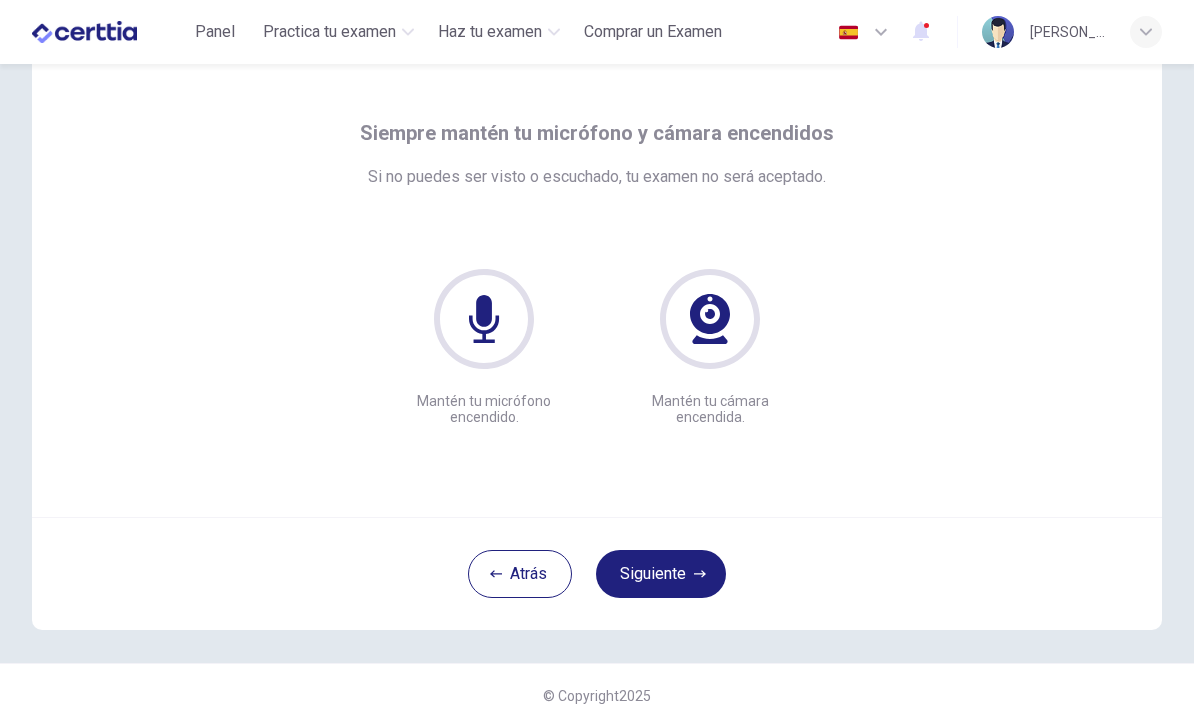 click on "Siguiente" at bounding box center (661, 574) 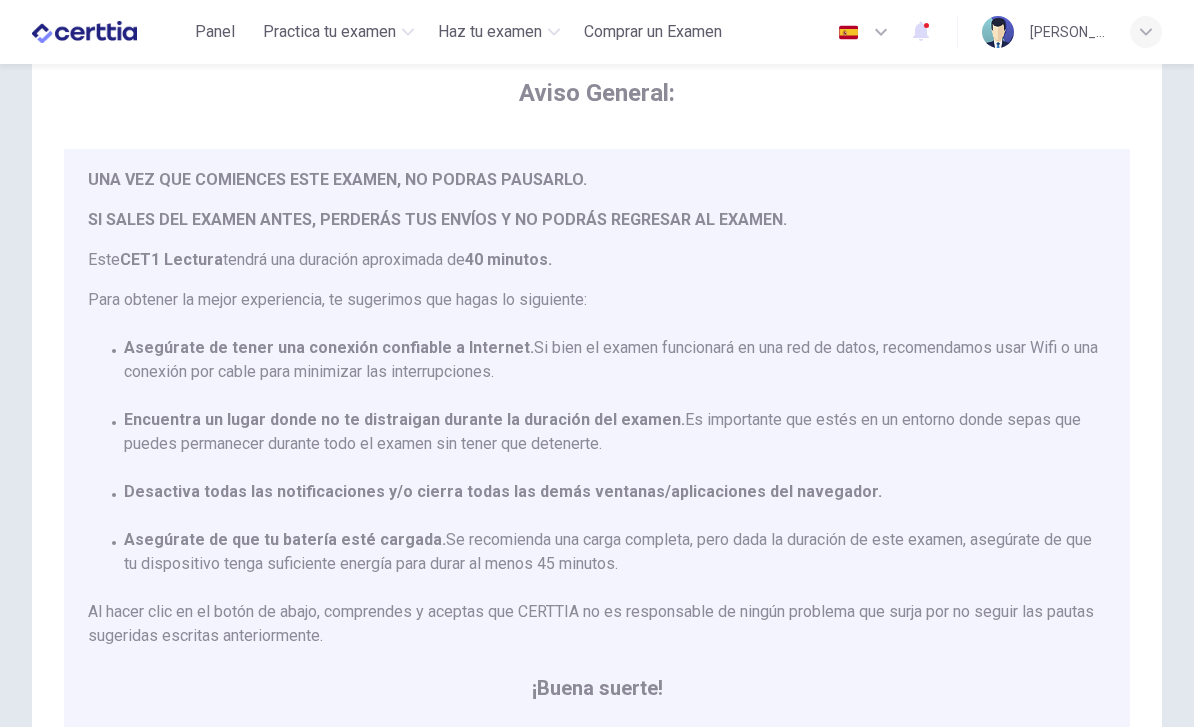 scroll, scrollTop: 45, scrollLeft: 0, axis: vertical 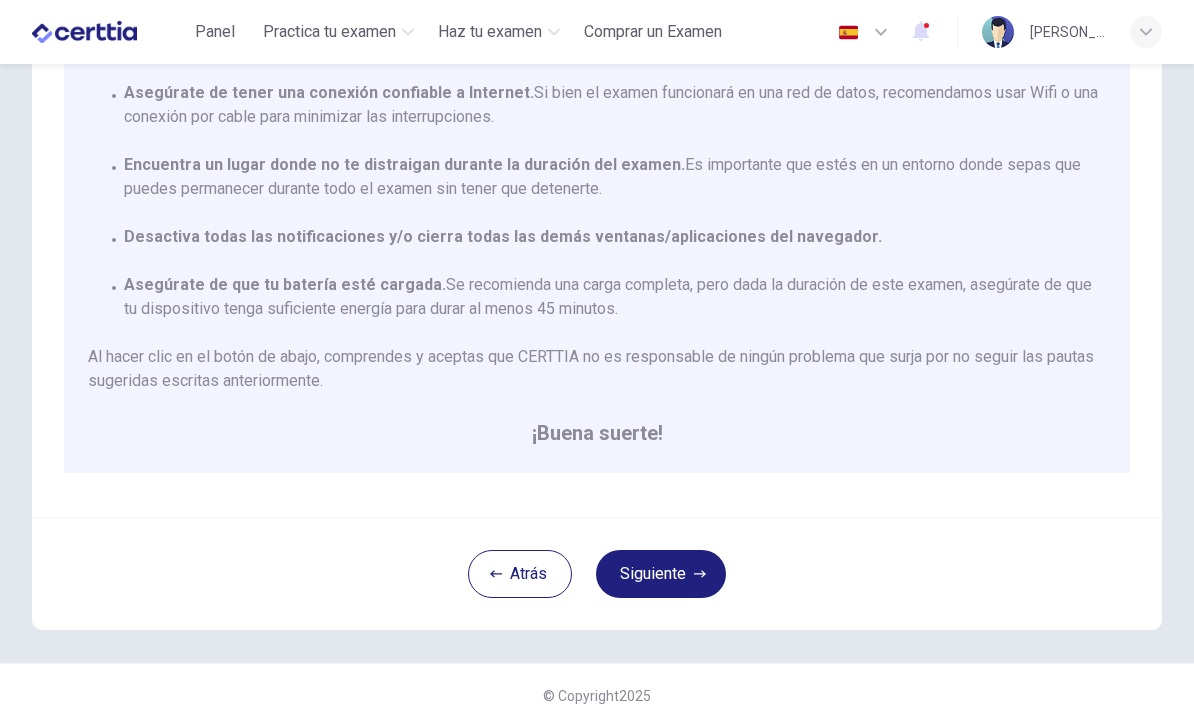 click on "Siguiente" at bounding box center [661, 574] 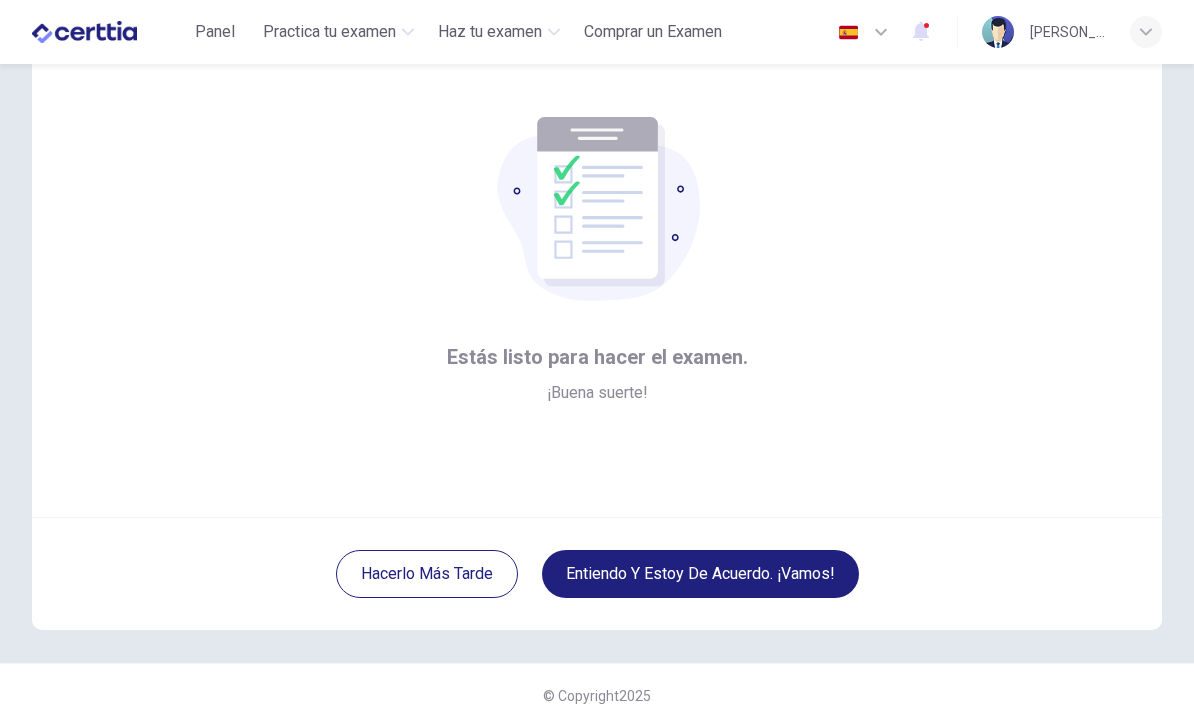 scroll, scrollTop: 67, scrollLeft: 0, axis: vertical 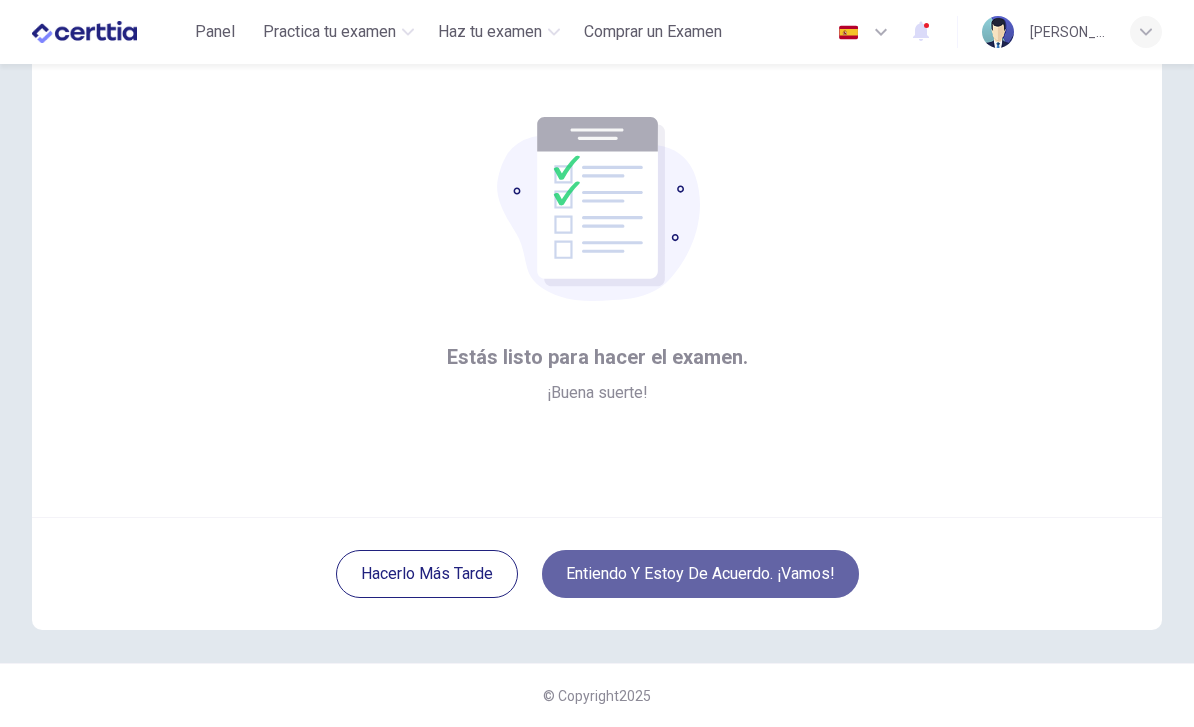 click on "Entiendo y estoy de acuerdo. ¡Vamos!" at bounding box center (700, 574) 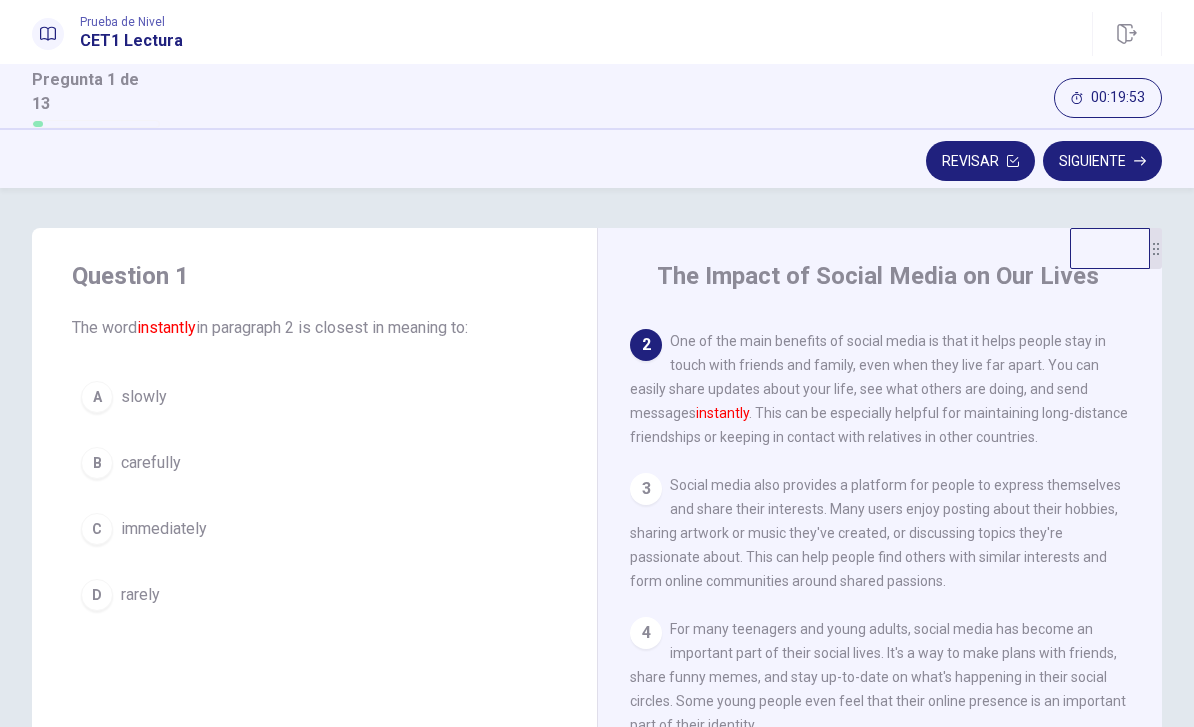 scroll, scrollTop: 132, scrollLeft: 0, axis: vertical 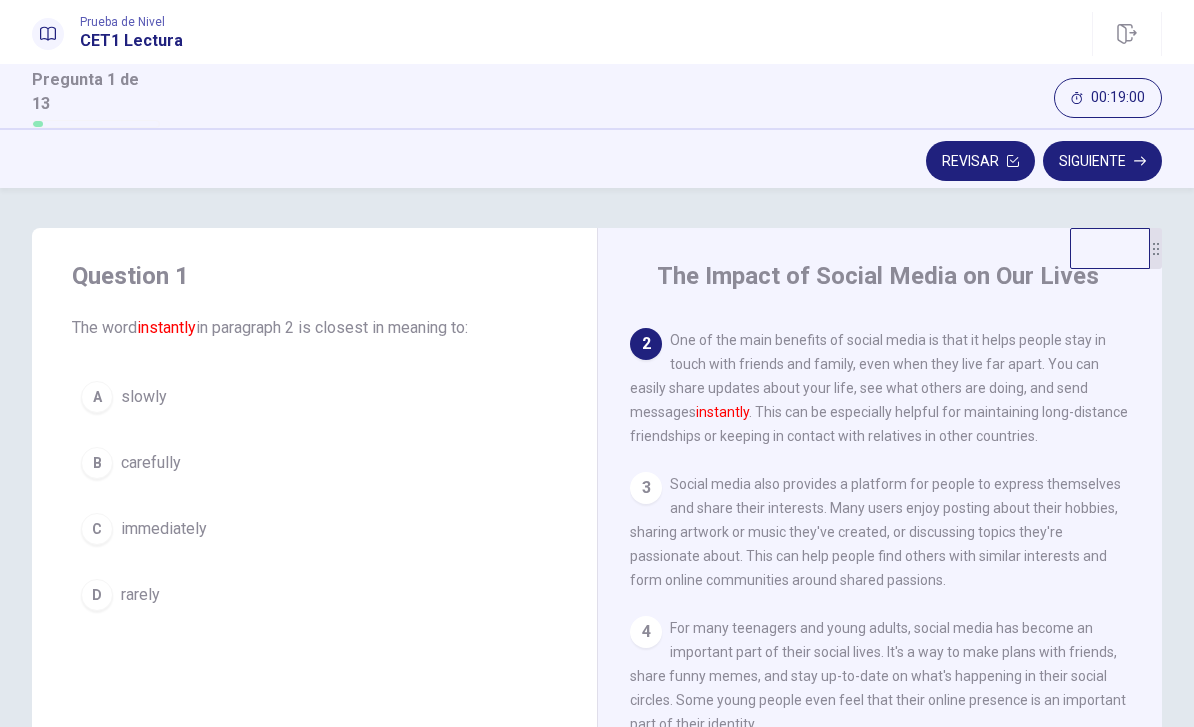 click on "immediately" at bounding box center [164, 529] 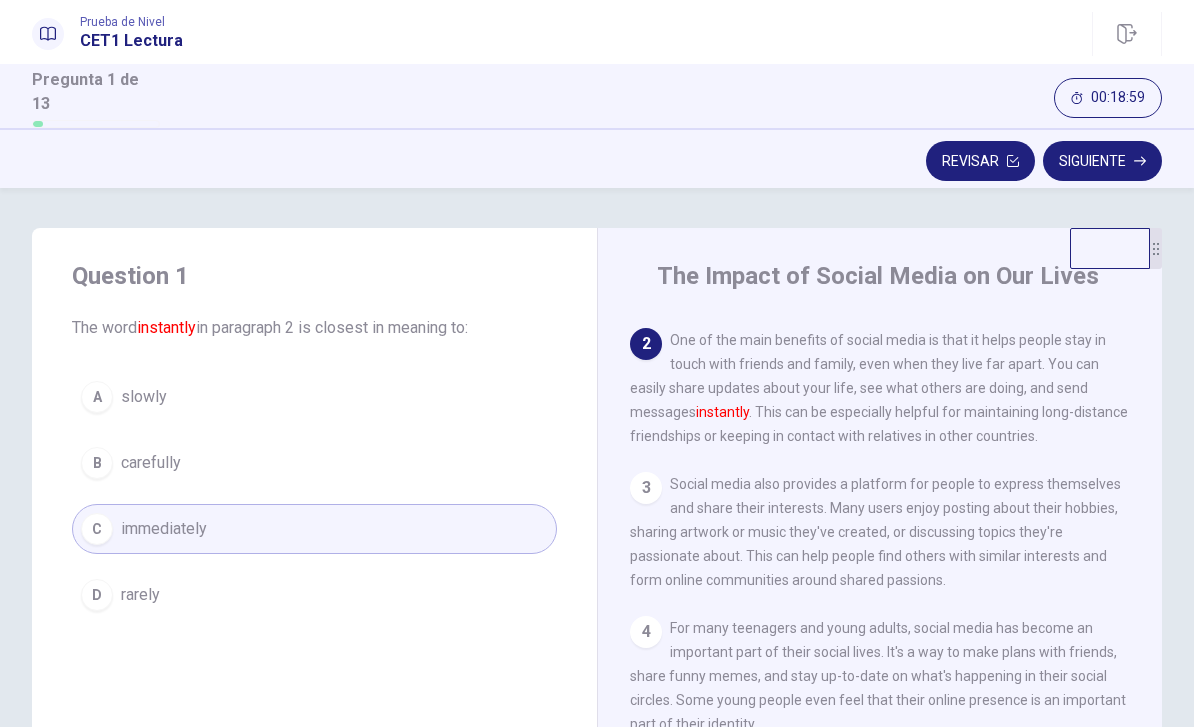 click on "Siguiente" at bounding box center (1102, 161) 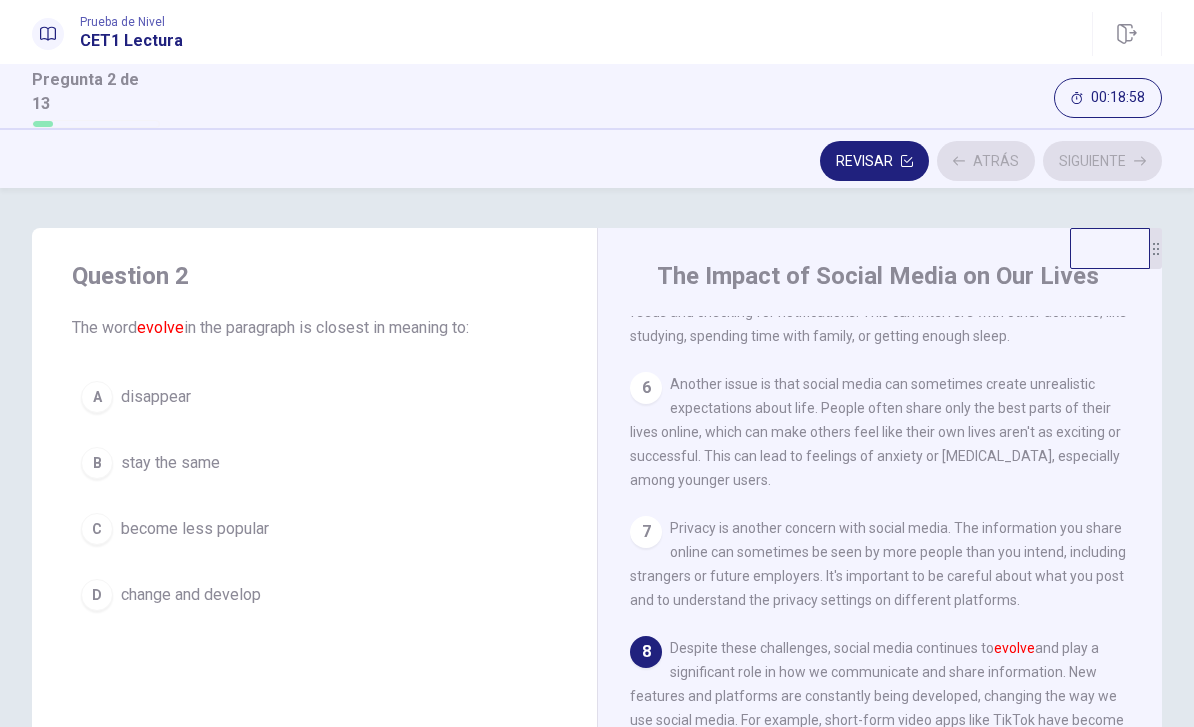 scroll, scrollTop: 716, scrollLeft: 0, axis: vertical 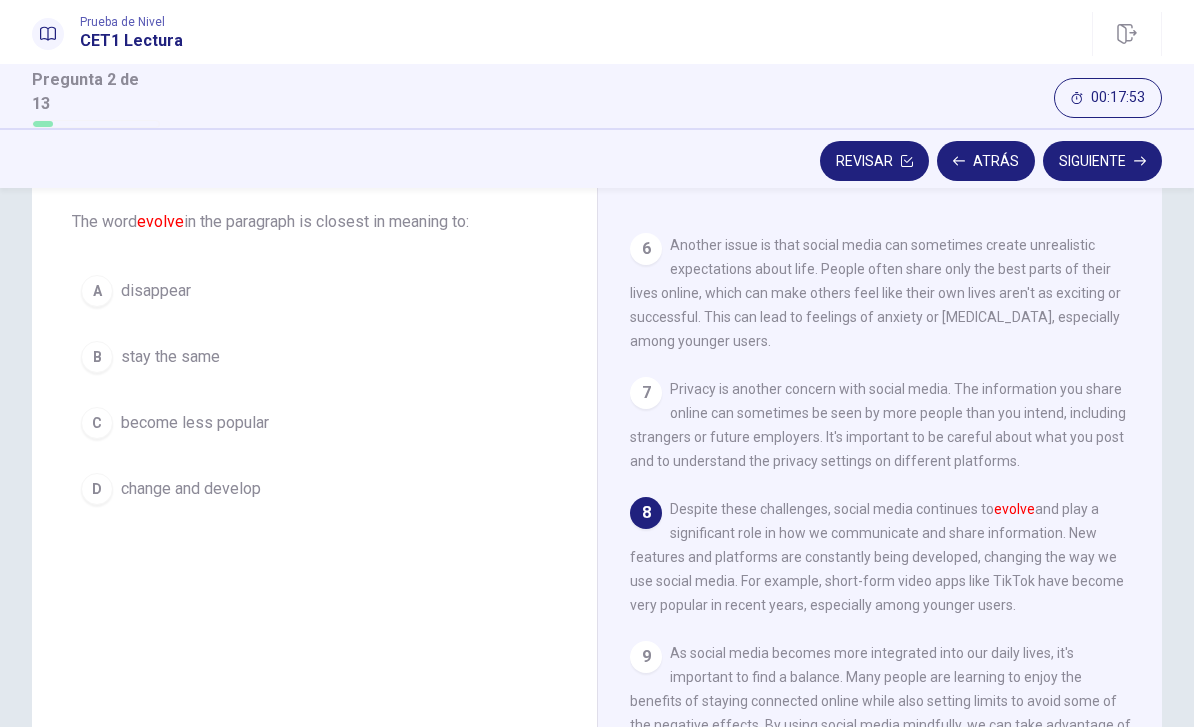 click on "change and develop" at bounding box center [191, 489] 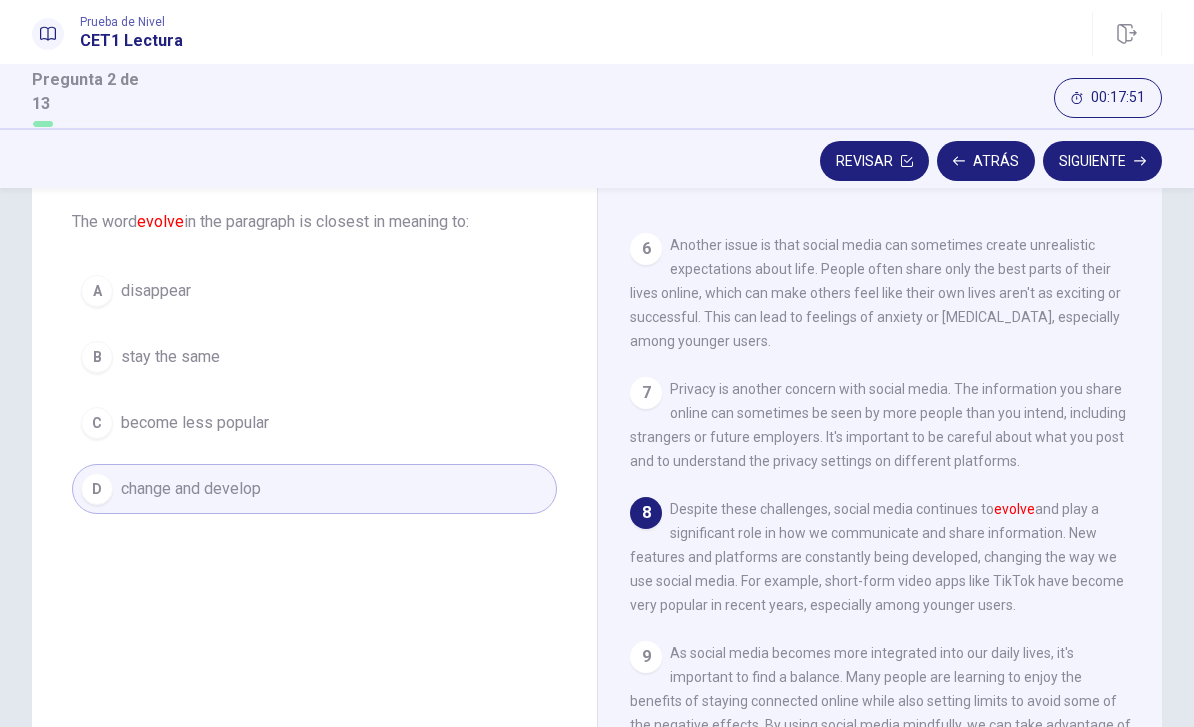click on "Siguiente" at bounding box center (1102, 161) 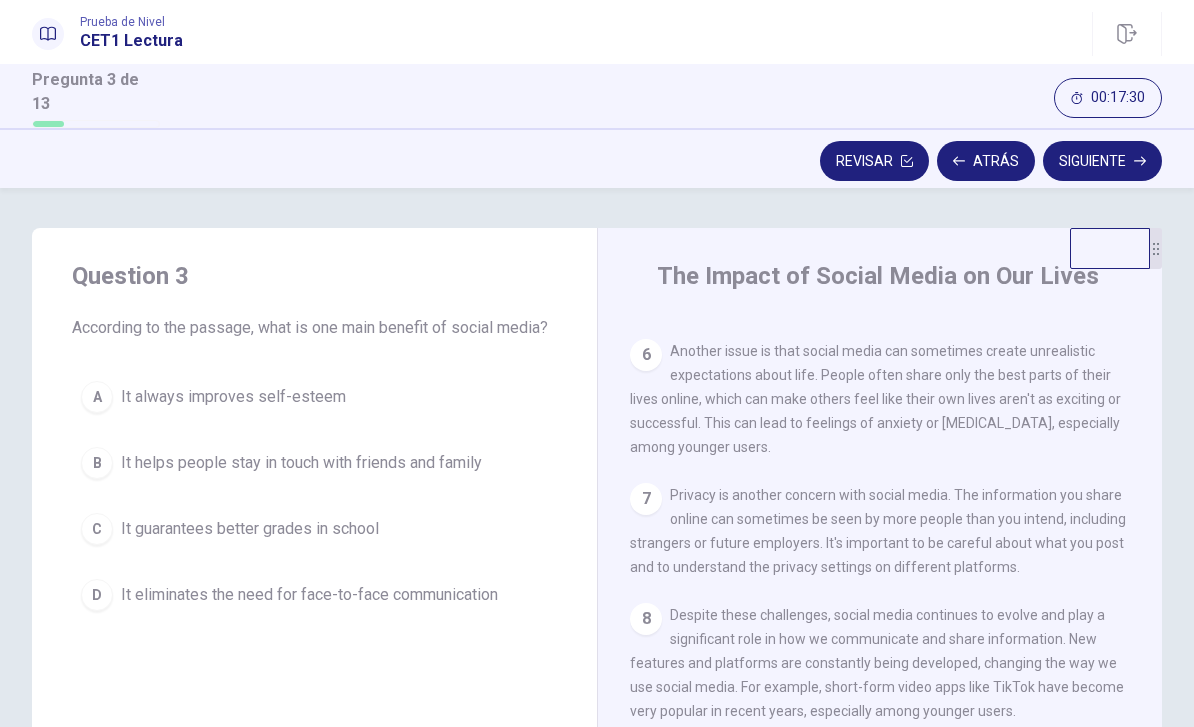 scroll, scrollTop: 0, scrollLeft: 0, axis: both 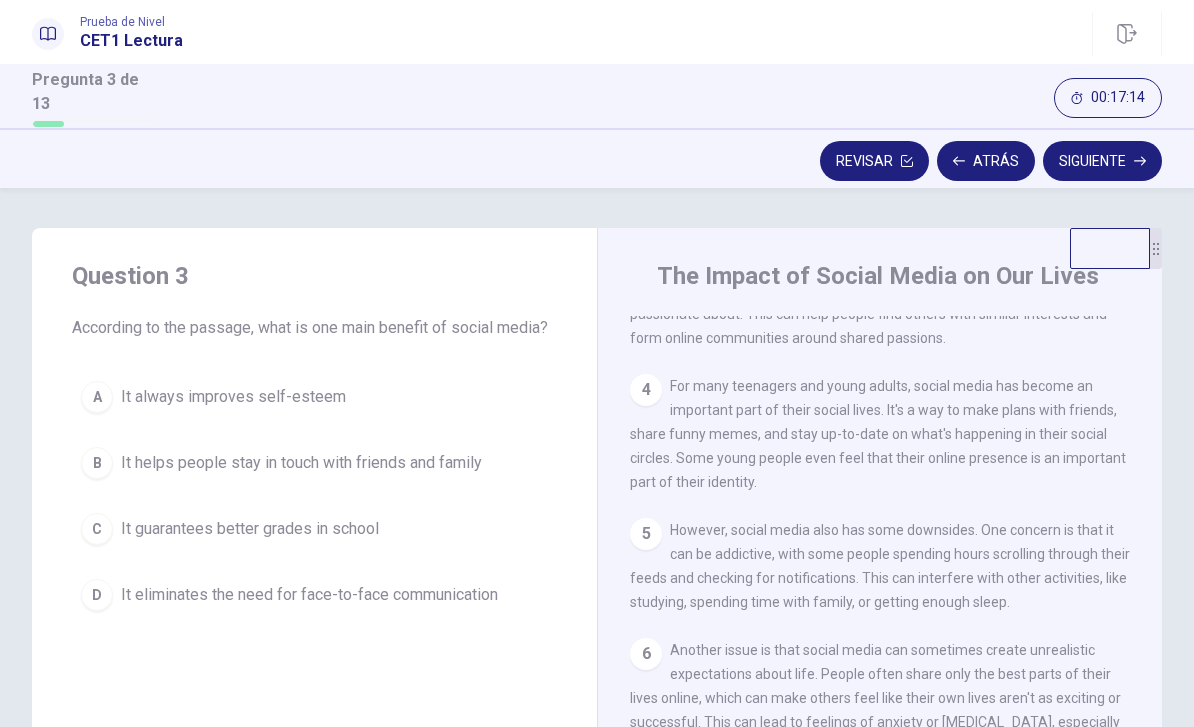 click on "It helps people stay in touch with friends and family" at bounding box center (301, 463) 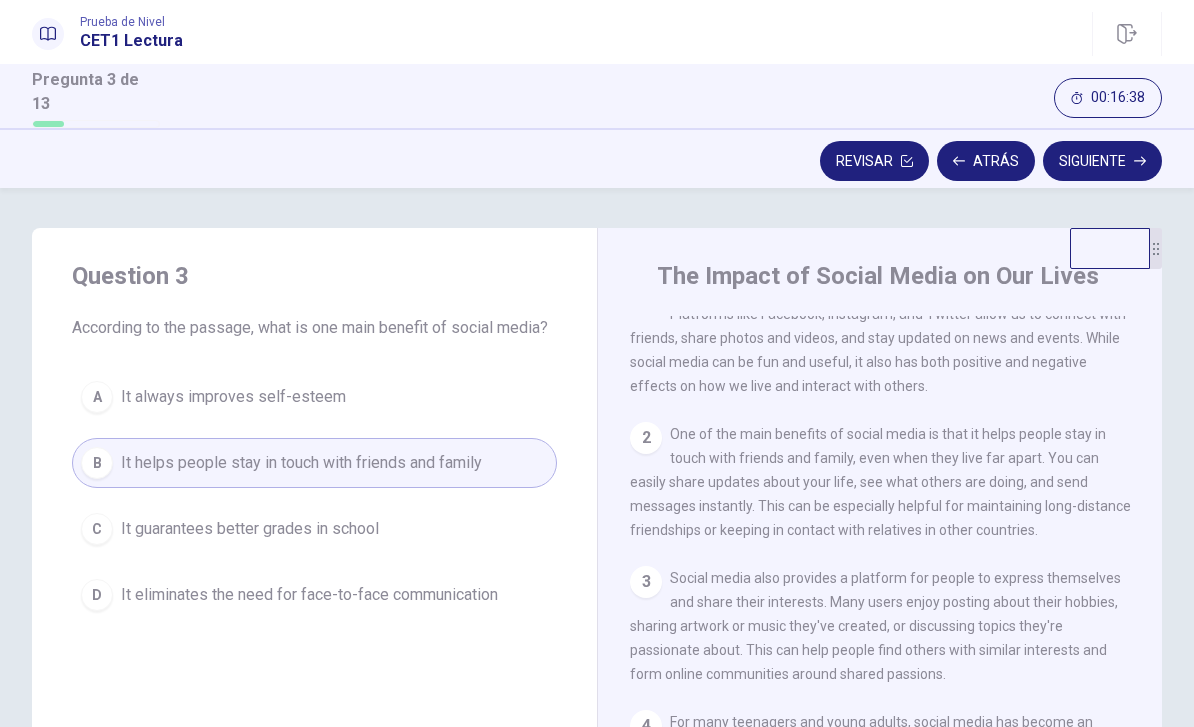scroll, scrollTop: 38, scrollLeft: 0, axis: vertical 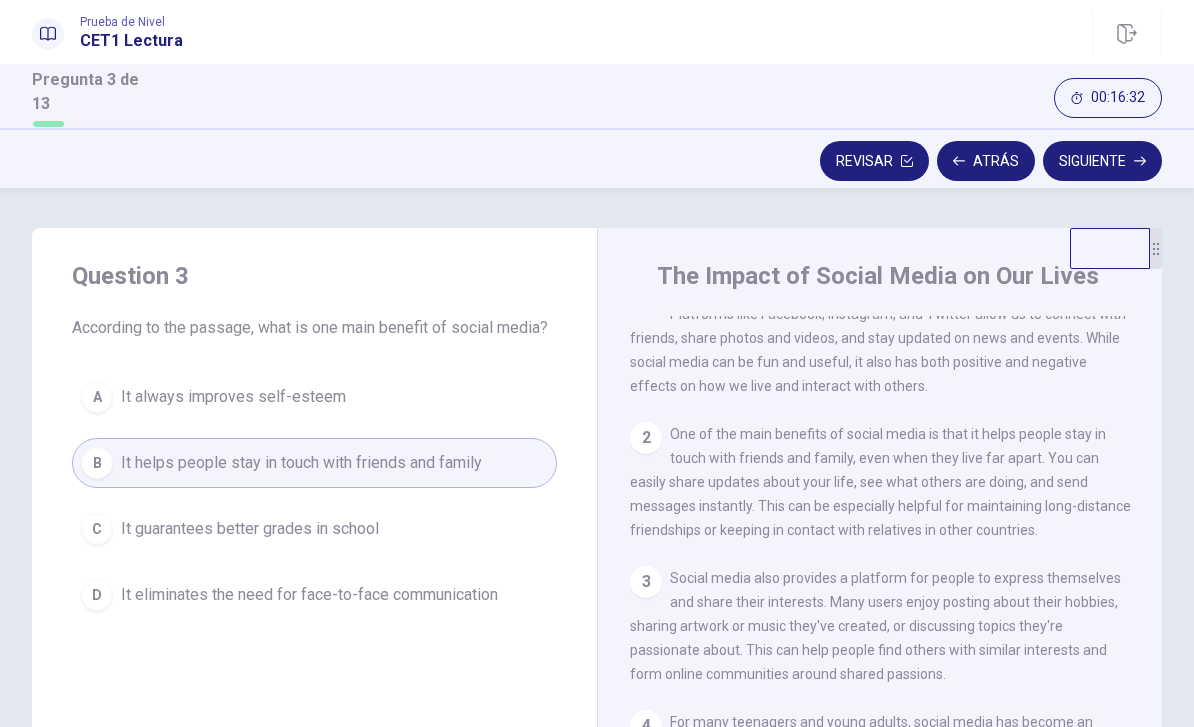 click on "Siguiente" at bounding box center (1102, 161) 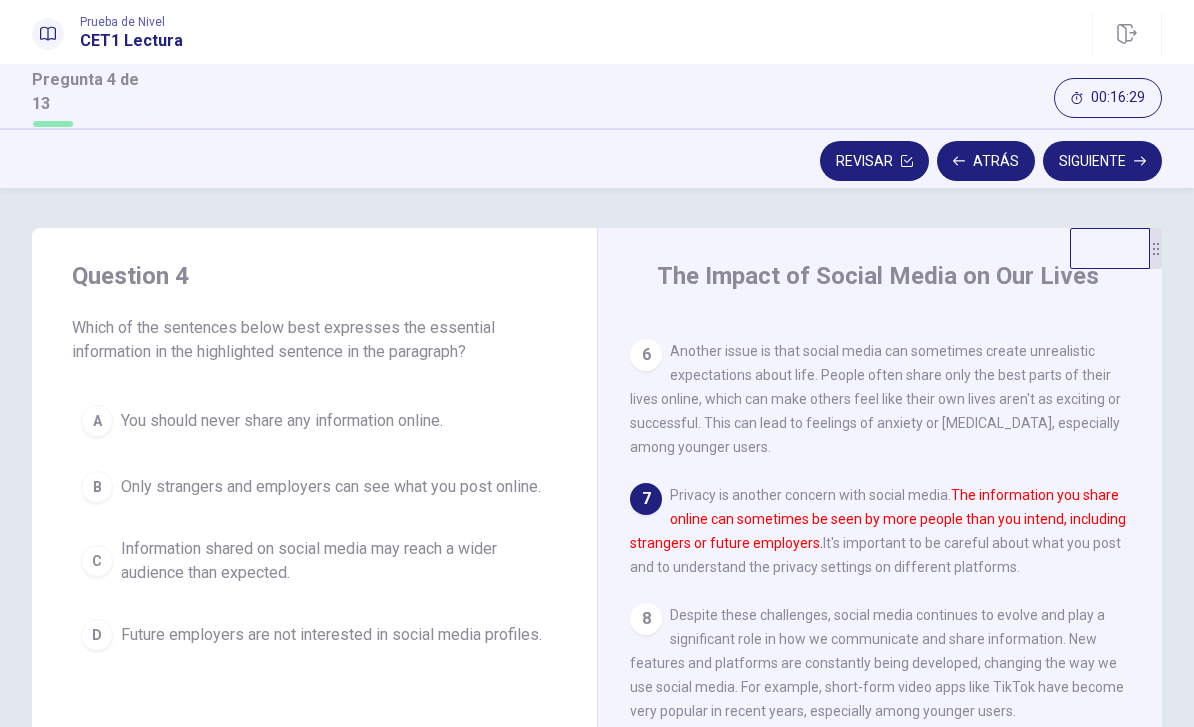 scroll, scrollTop: 716, scrollLeft: 0, axis: vertical 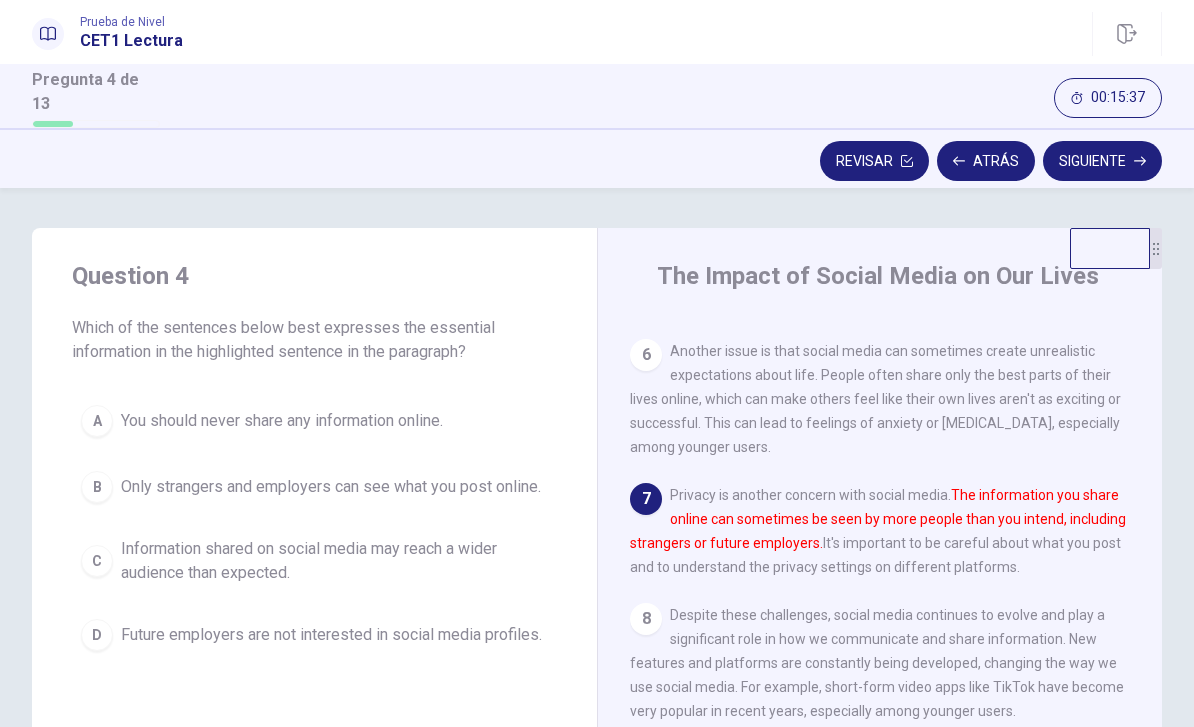 click on "C Information shared on social media may reach a wider audience than expected." at bounding box center [314, 561] 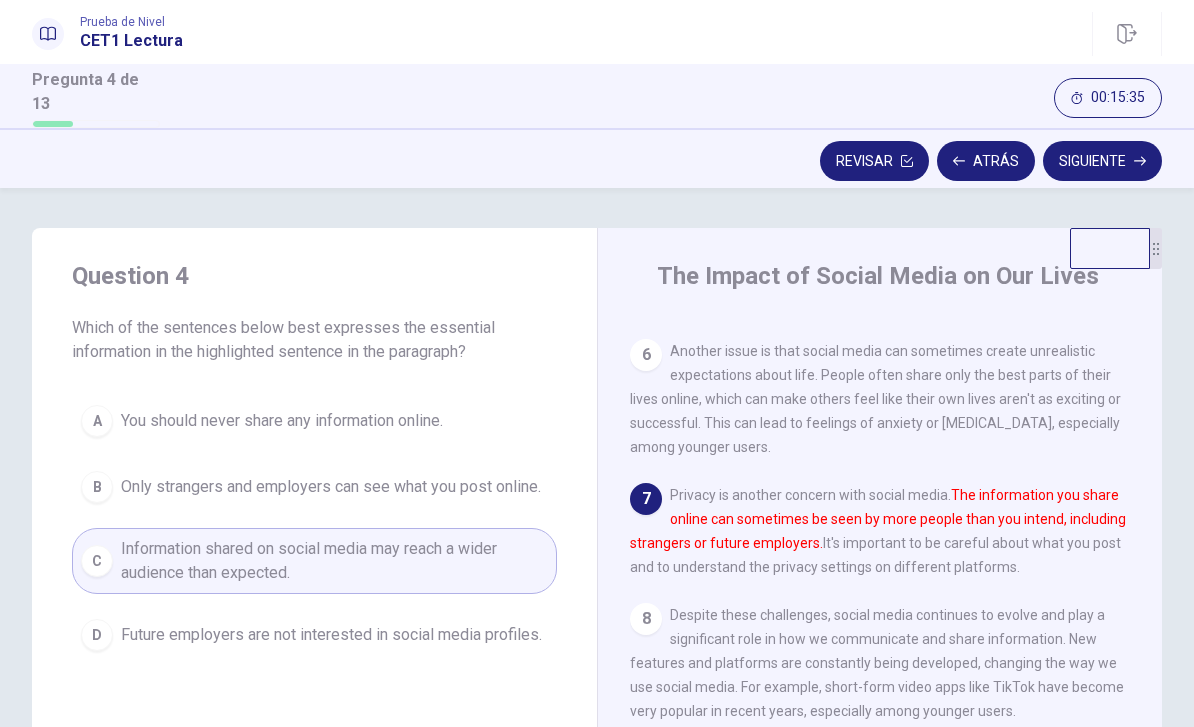 click on "Siguiente" at bounding box center (1102, 161) 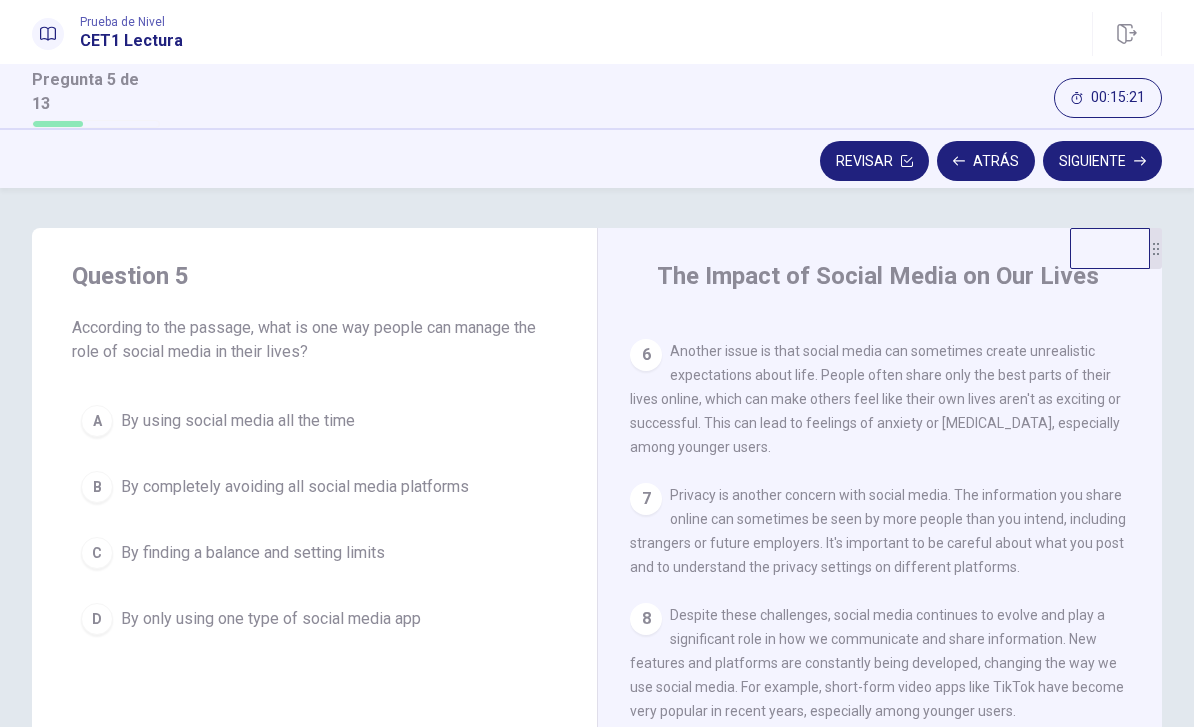 click on "By completely avoiding all social media platforms" at bounding box center [295, 487] 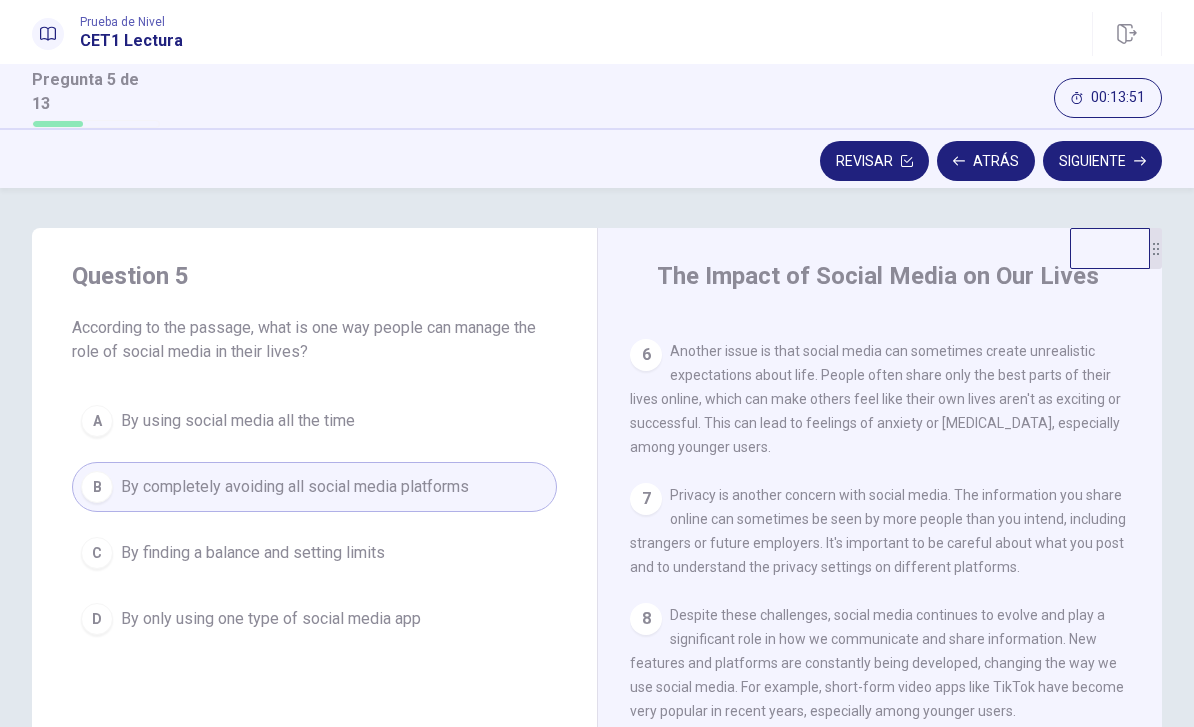 scroll, scrollTop: 716, scrollLeft: 0, axis: vertical 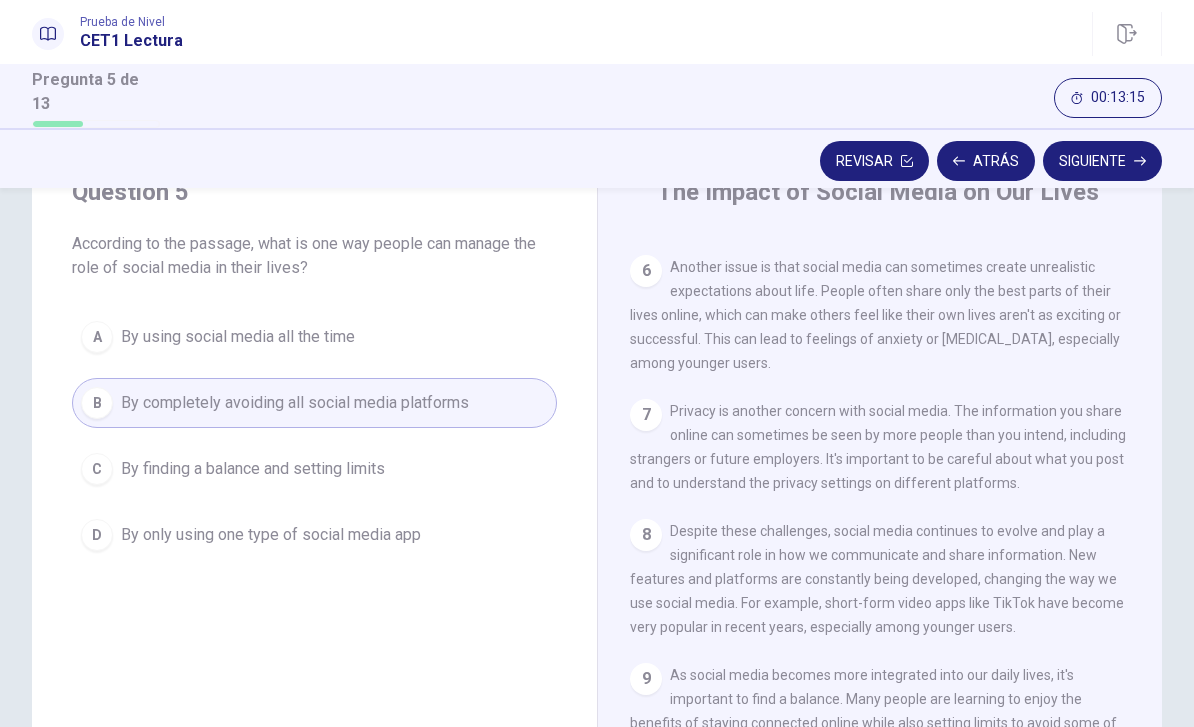 click on "C By finding a balance and setting limits" at bounding box center [314, 469] 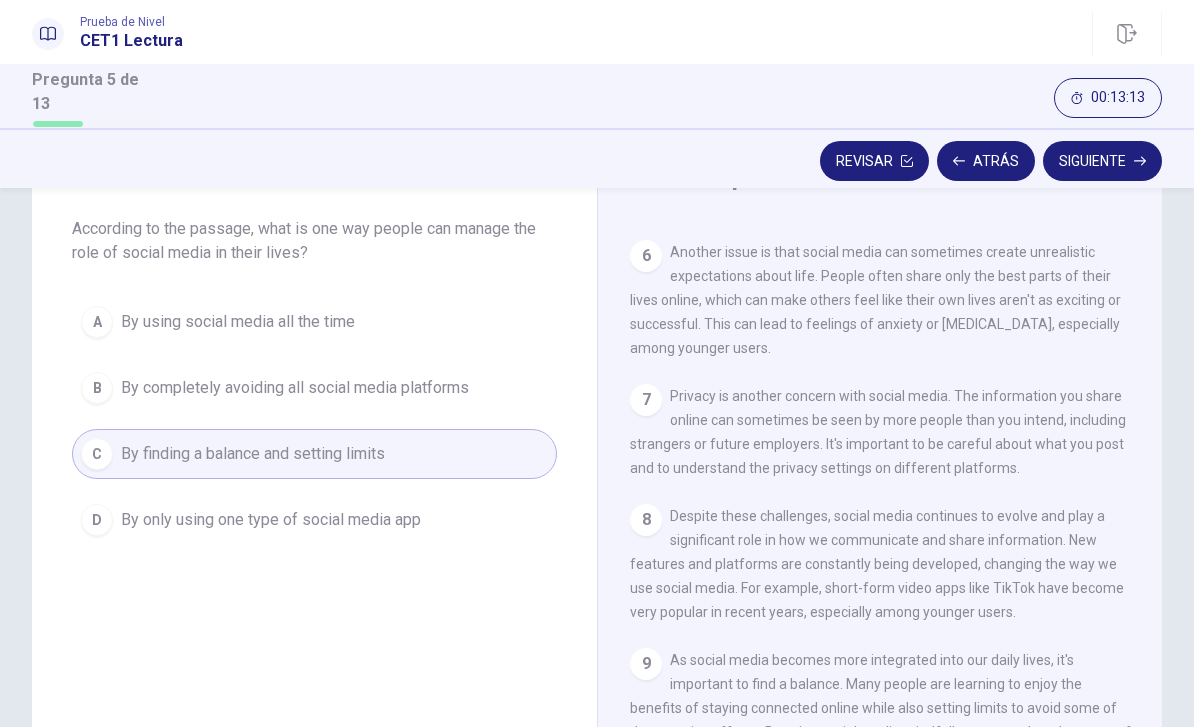scroll, scrollTop: 103, scrollLeft: 0, axis: vertical 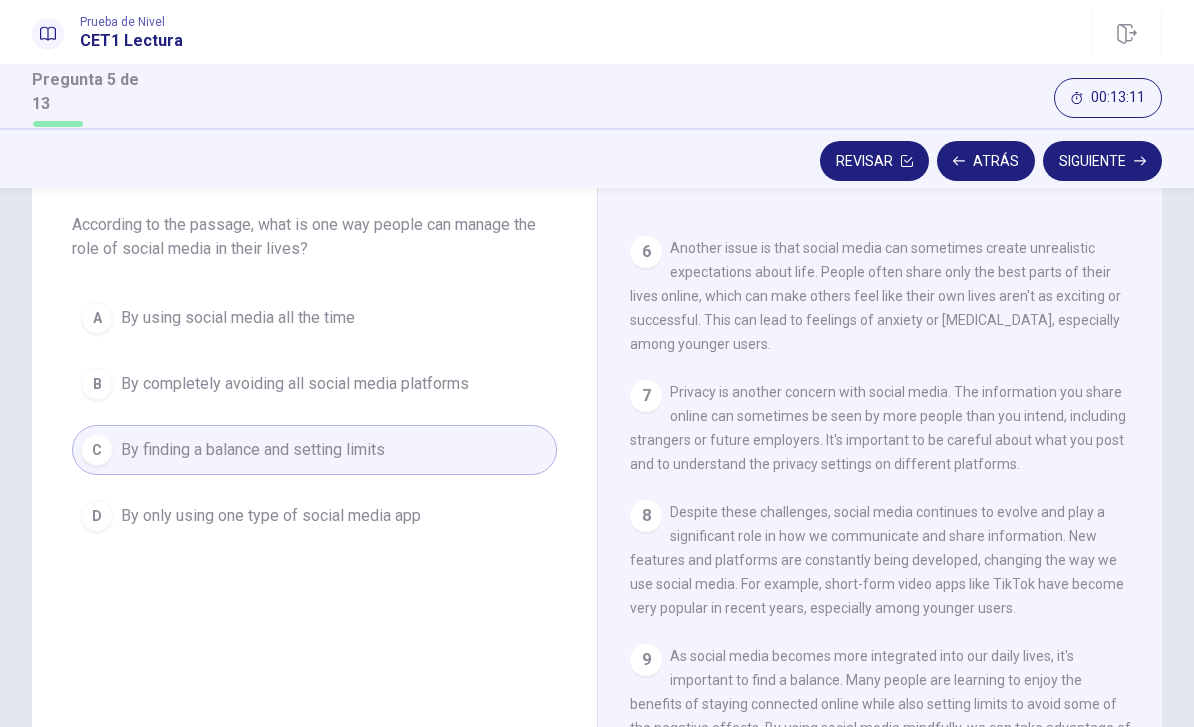 click on "Siguiente" at bounding box center (1102, 161) 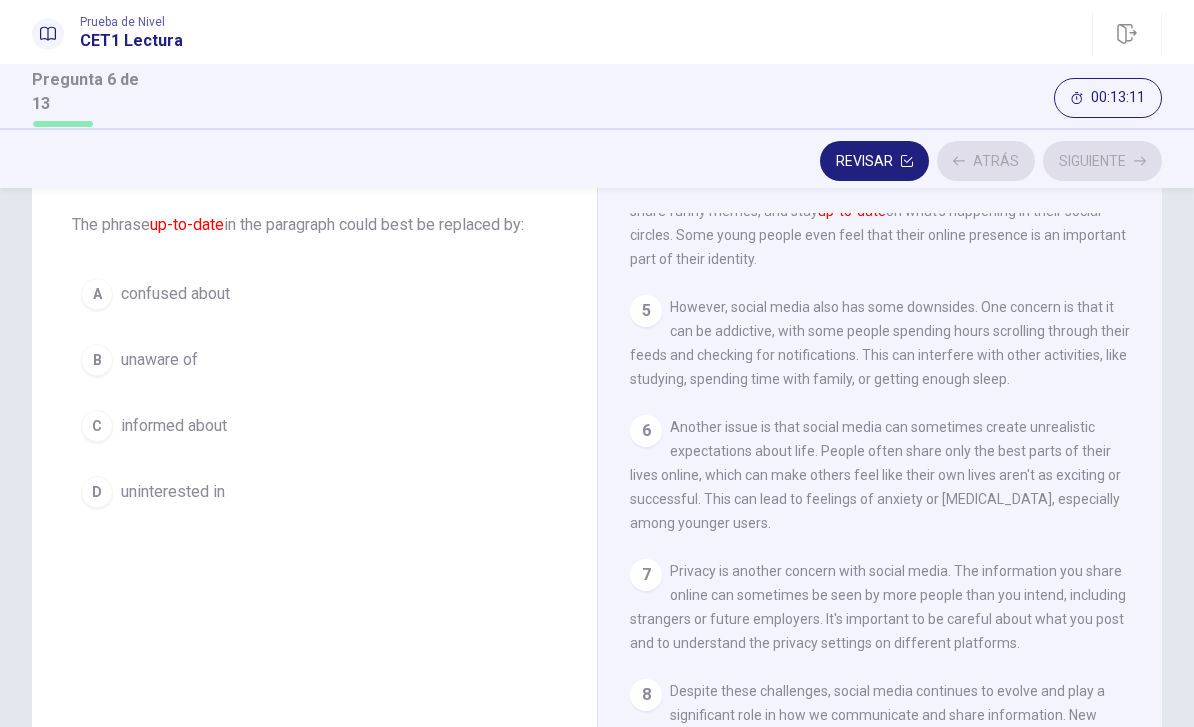scroll, scrollTop: 447, scrollLeft: 0, axis: vertical 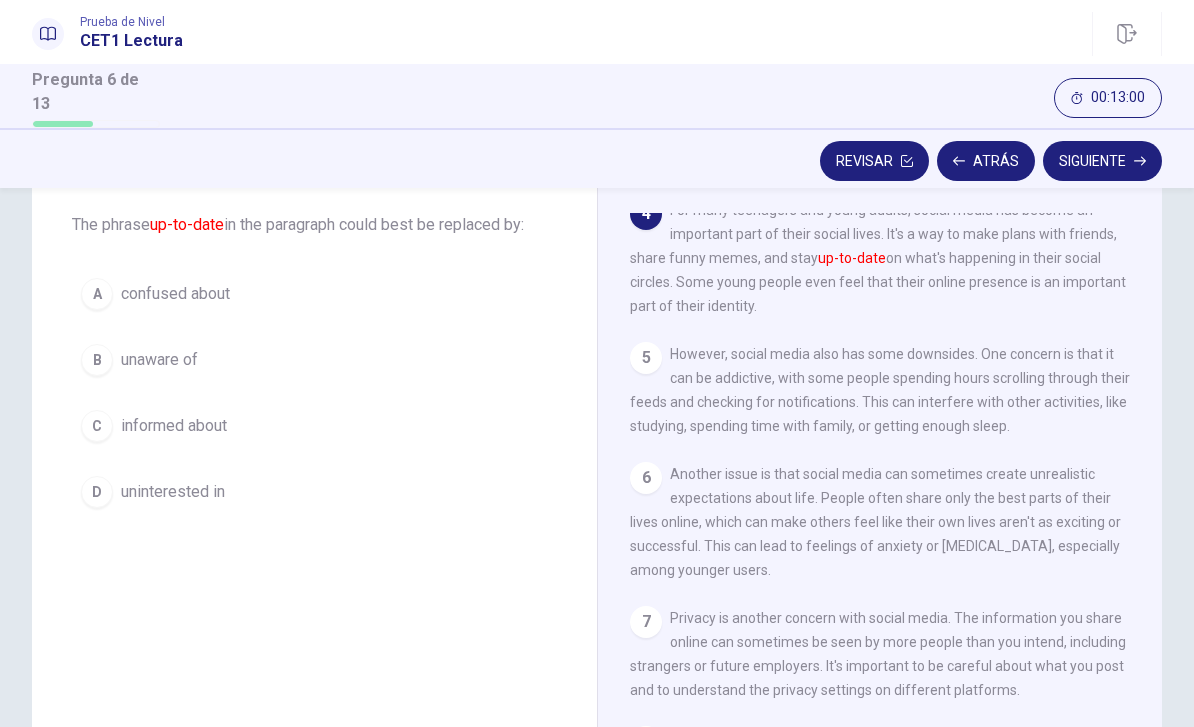 click on "C informed about" at bounding box center (314, 426) 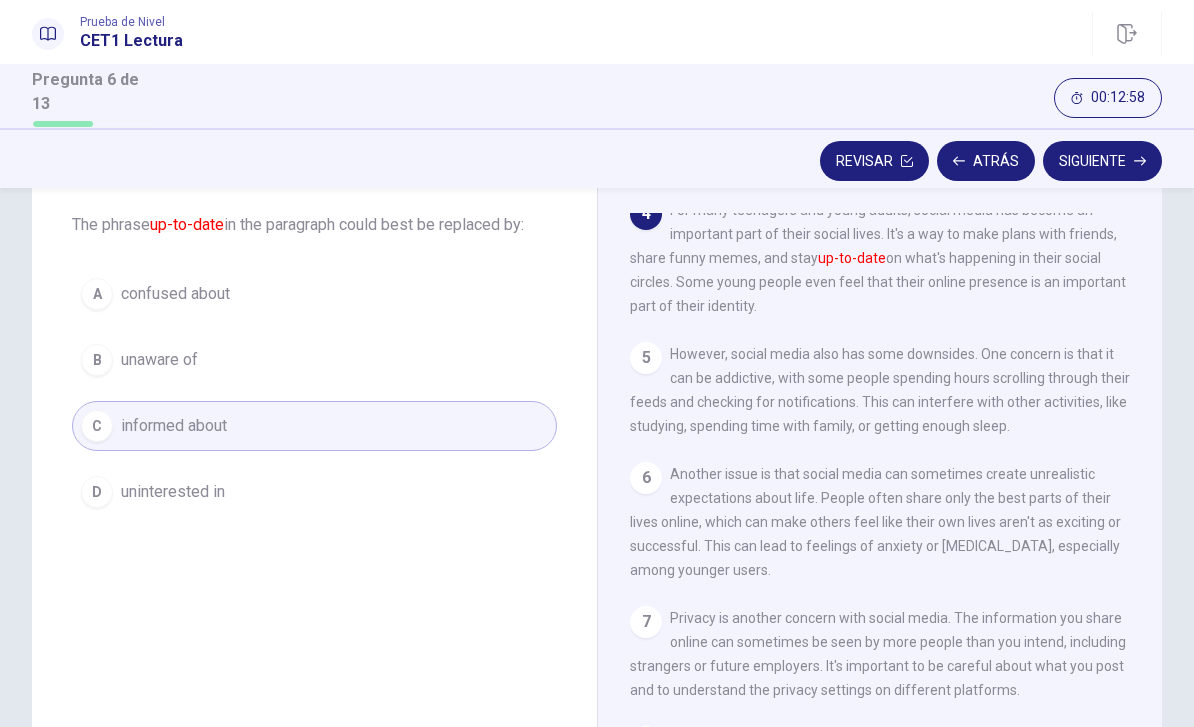click on "Siguiente" at bounding box center (1102, 161) 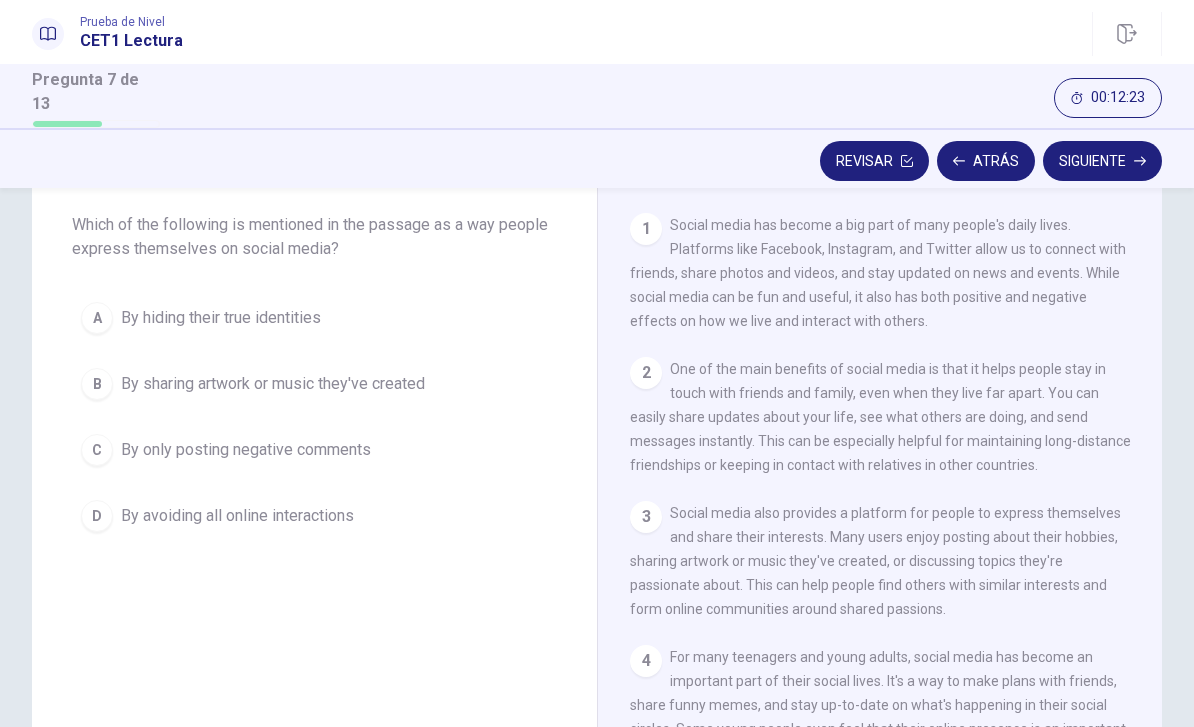 scroll, scrollTop: 0, scrollLeft: 0, axis: both 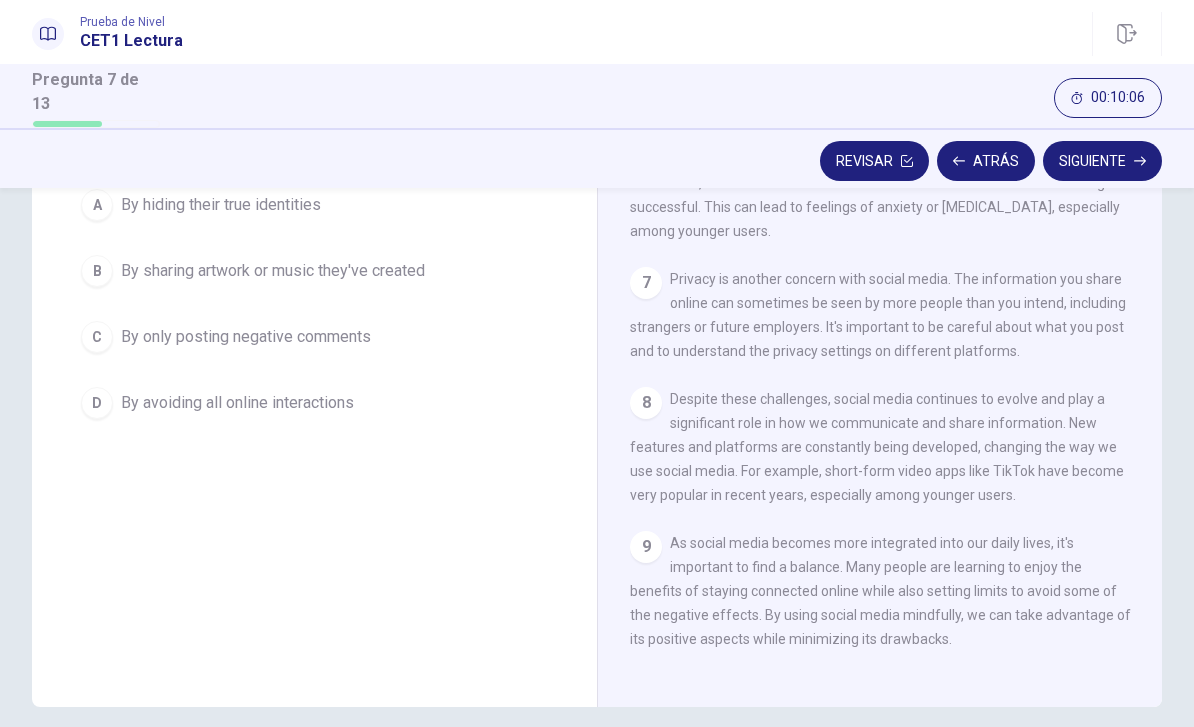 click on "1 Social media has become a big part of many people's daily lives. Platforms like Facebook, Instagram, and Twitter allow us to connect with friends, share photos and videos, and stay updated on news and events. While social media can be fun and useful, it also has both positive and negative effects on how we live and interact with others. 2 One of the main benefits of social media is that it helps people stay in touch with friends and family, even when they live far apart. You can easily share updates about your life, see what others are doing, and send messages instantly. This can be especially helpful for maintaining long-distance friendships or keeping in contact with relatives in other countries. 3 4 5 However, social media also has some downsides. One concern is that it can be addictive, with some people spending hours scrolling through their feeds and checking for notifications. This can interfere with other activities, like studying, spending time with family, or getting enough sleep. 6 7 8 9" at bounding box center [893, 387] 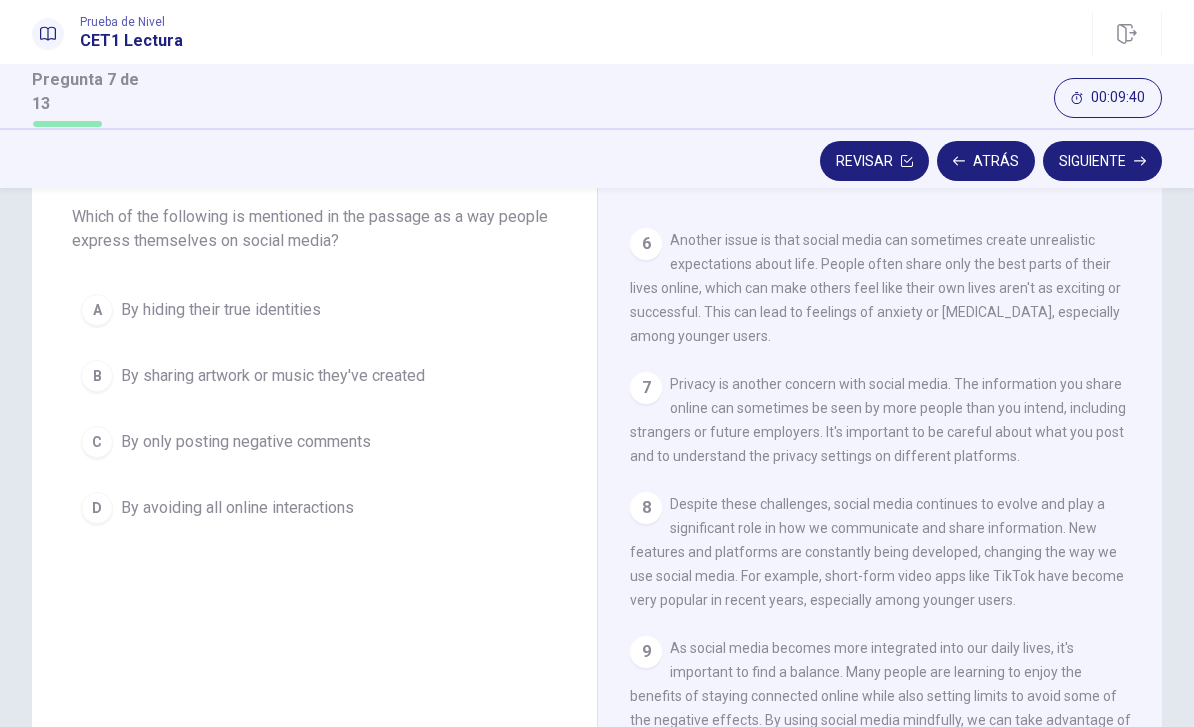 scroll, scrollTop: 104, scrollLeft: 0, axis: vertical 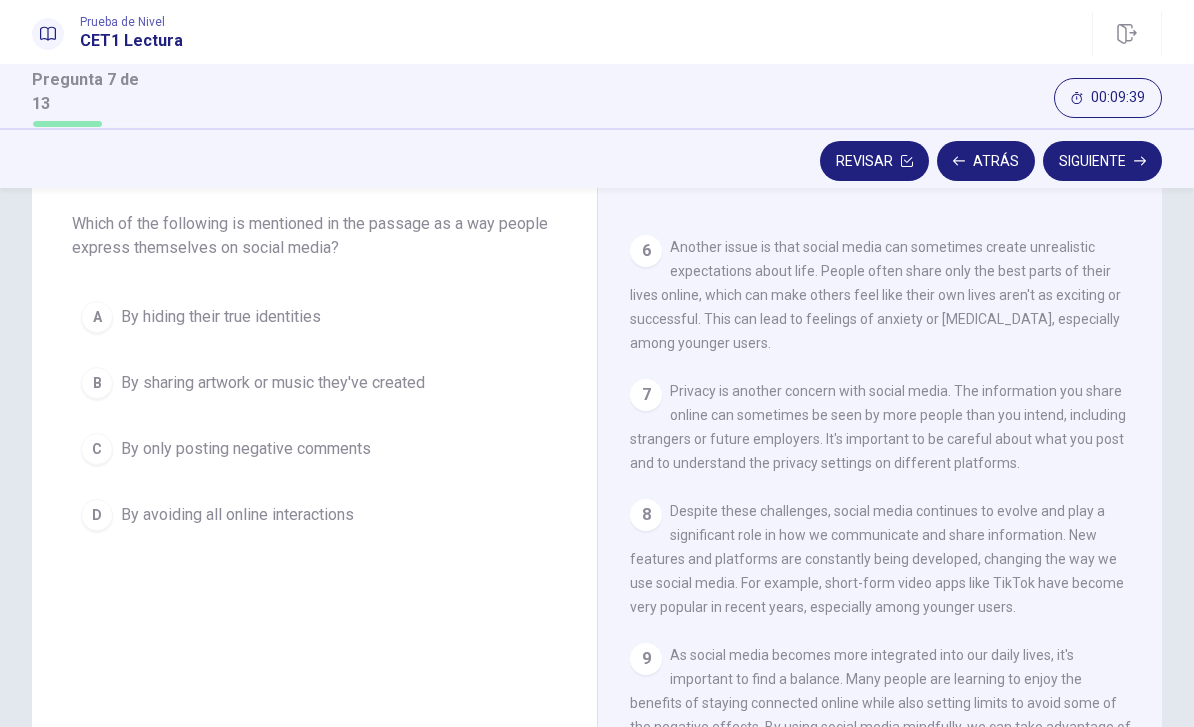 click on "8 Despite these challenges, social media continues to evolve and play a significant role in how we communicate and share information. New features and platforms are constantly being developed, changing the way we use social media. For example, short-form video apps like TikTok have become very popular in recent years, especially among younger users." at bounding box center [880, 559] 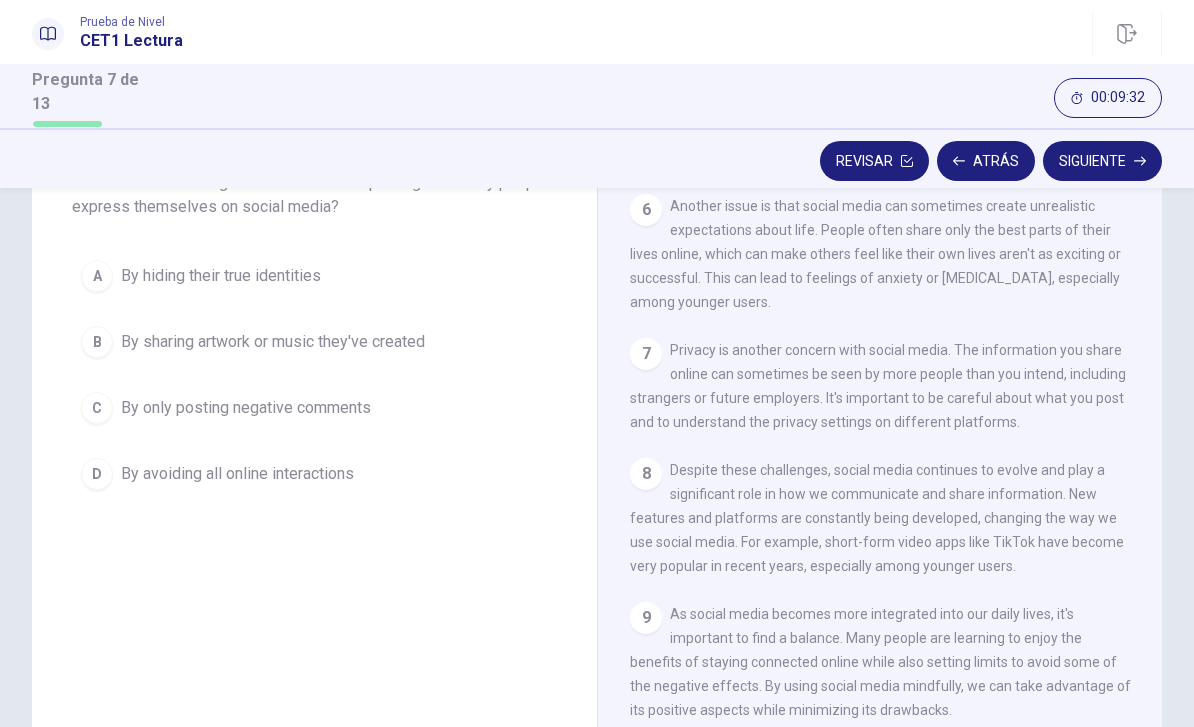 scroll, scrollTop: 154, scrollLeft: 0, axis: vertical 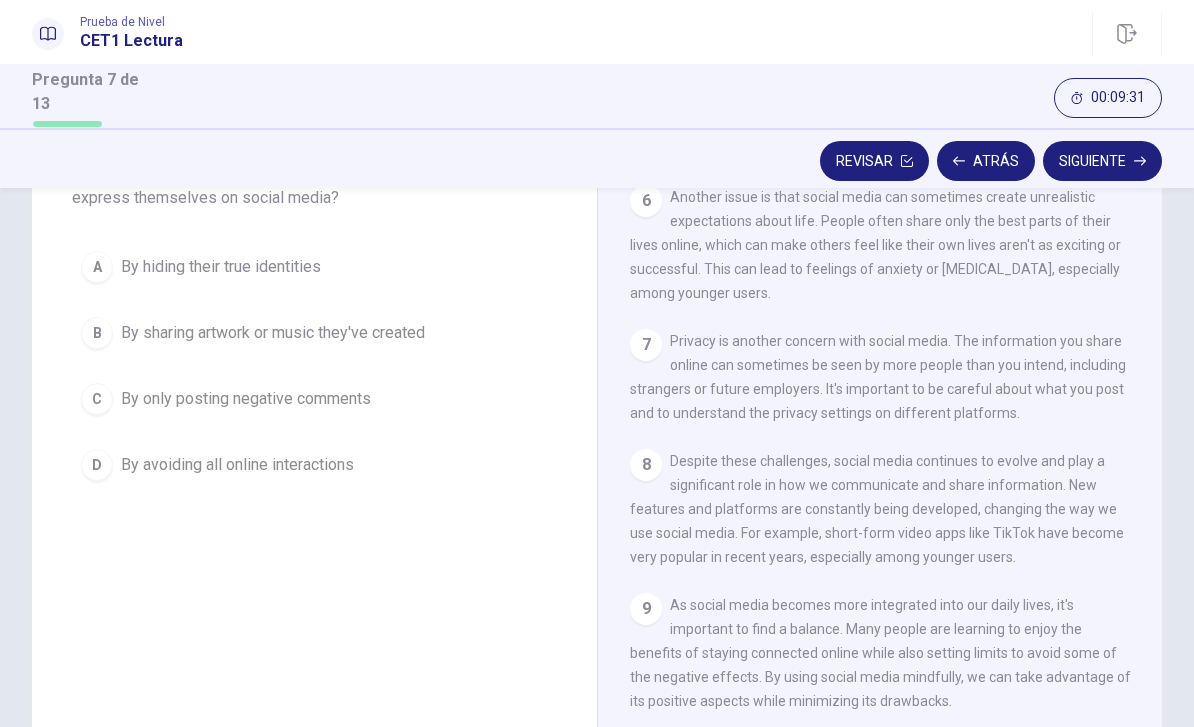 click on "C By only posting negative comments" at bounding box center (314, 399) 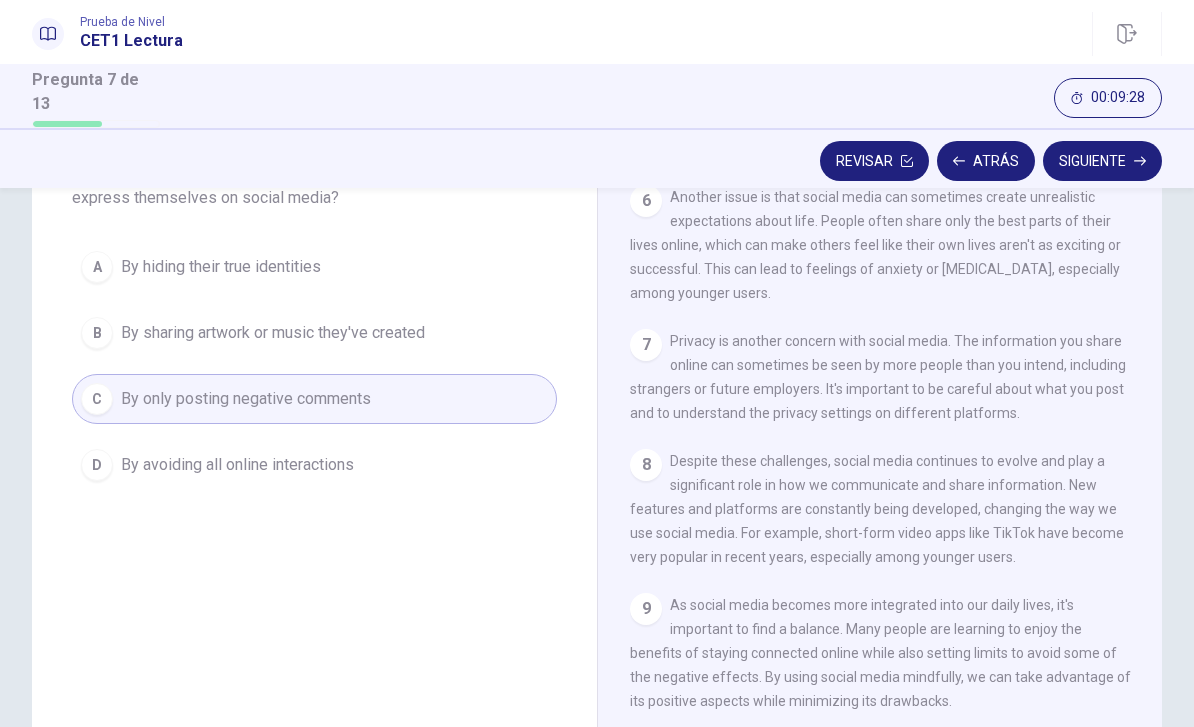 click on "Siguiente" at bounding box center [1102, 161] 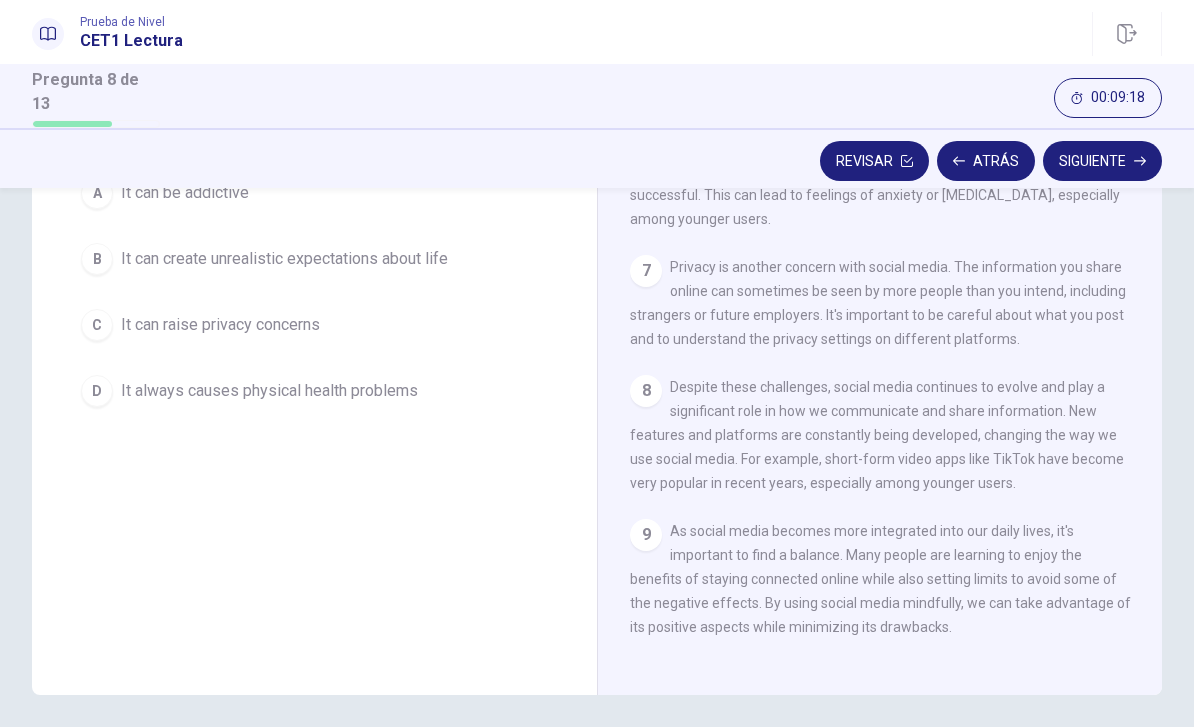 scroll, scrollTop: 196, scrollLeft: 0, axis: vertical 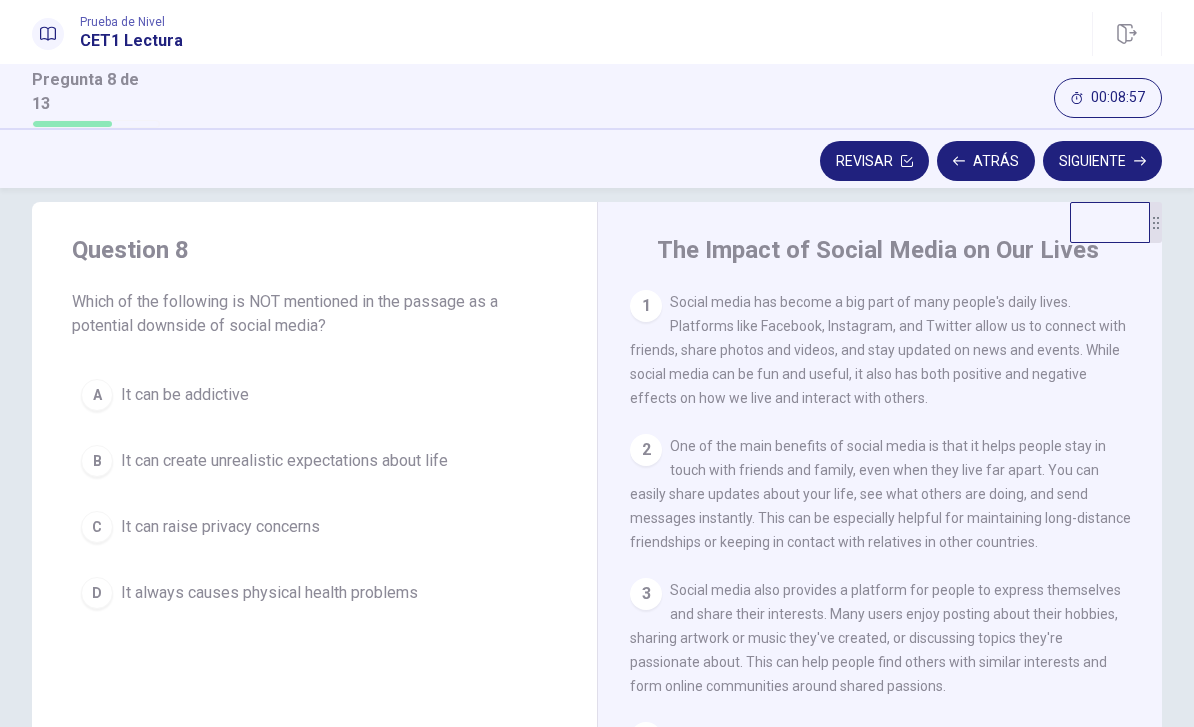click on "D It always causes physical health problems" at bounding box center [314, 593] 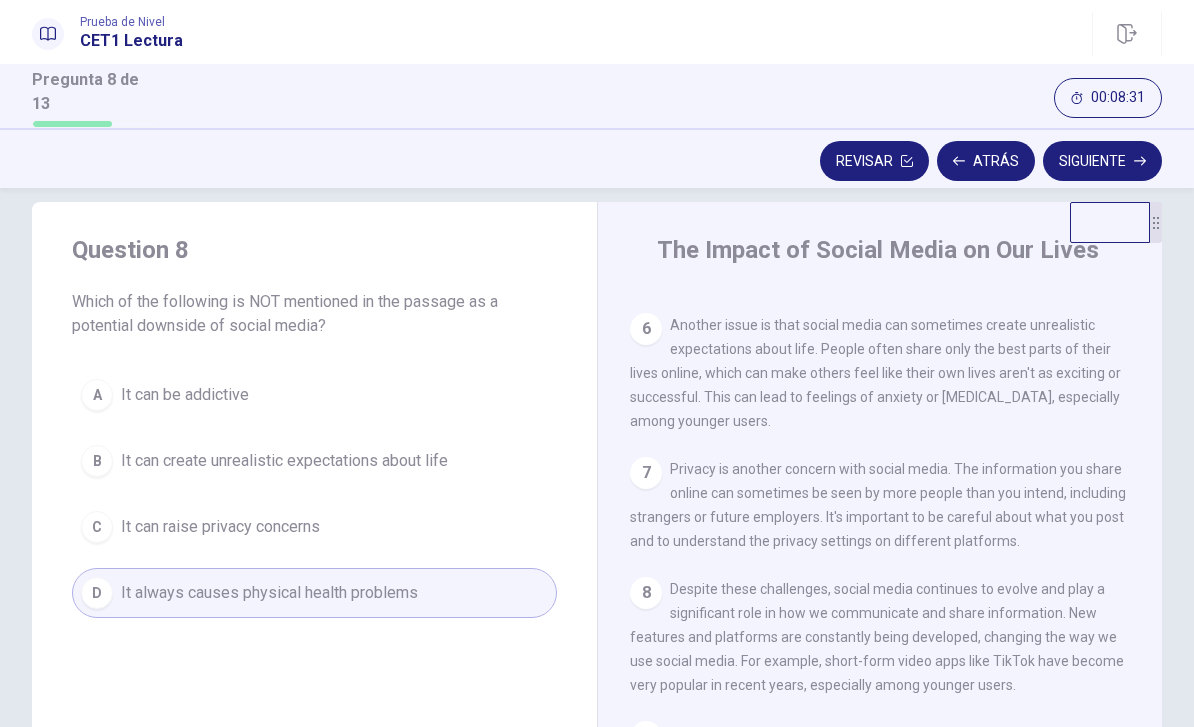 scroll, scrollTop: 716, scrollLeft: 0, axis: vertical 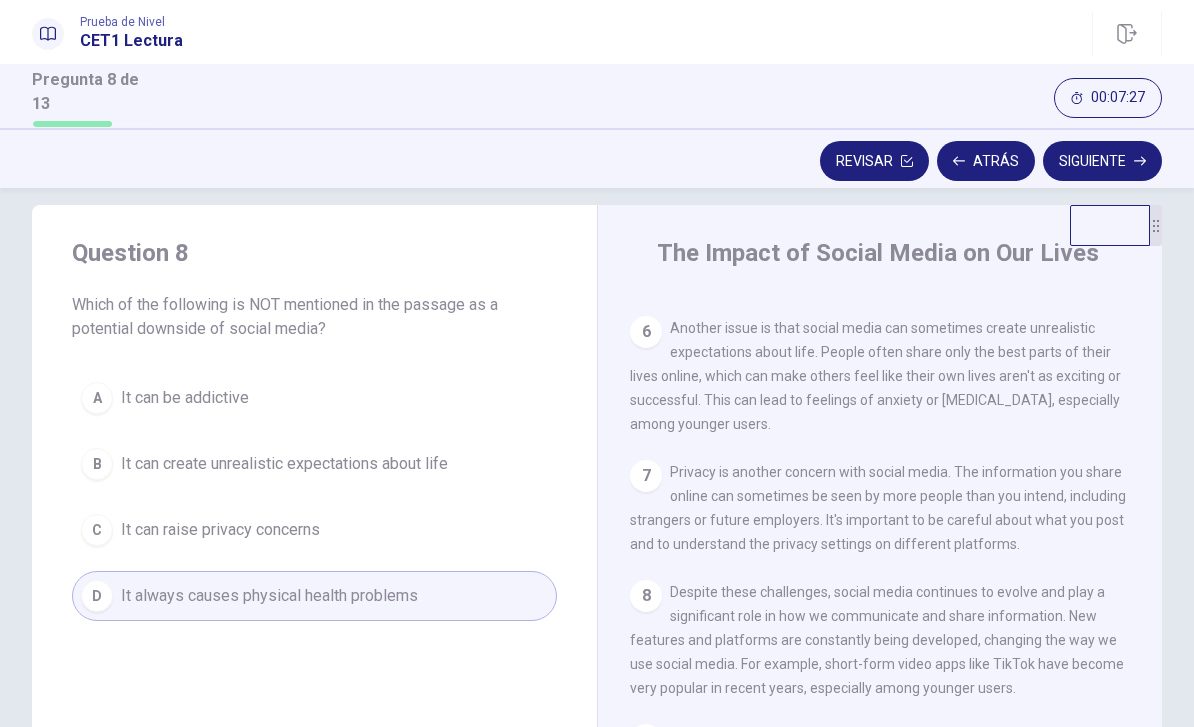 click on "Siguiente" at bounding box center [1102, 161] 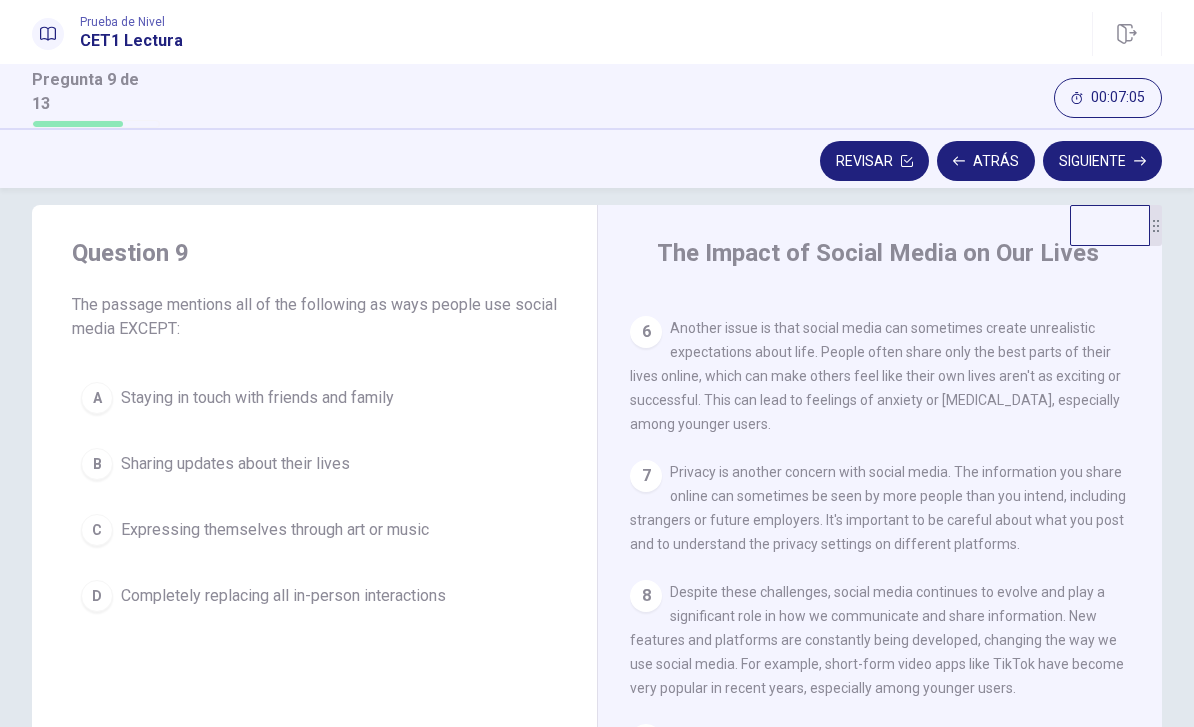 click on "Completely replacing all in-person interactions" at bounding box center [283, 596] 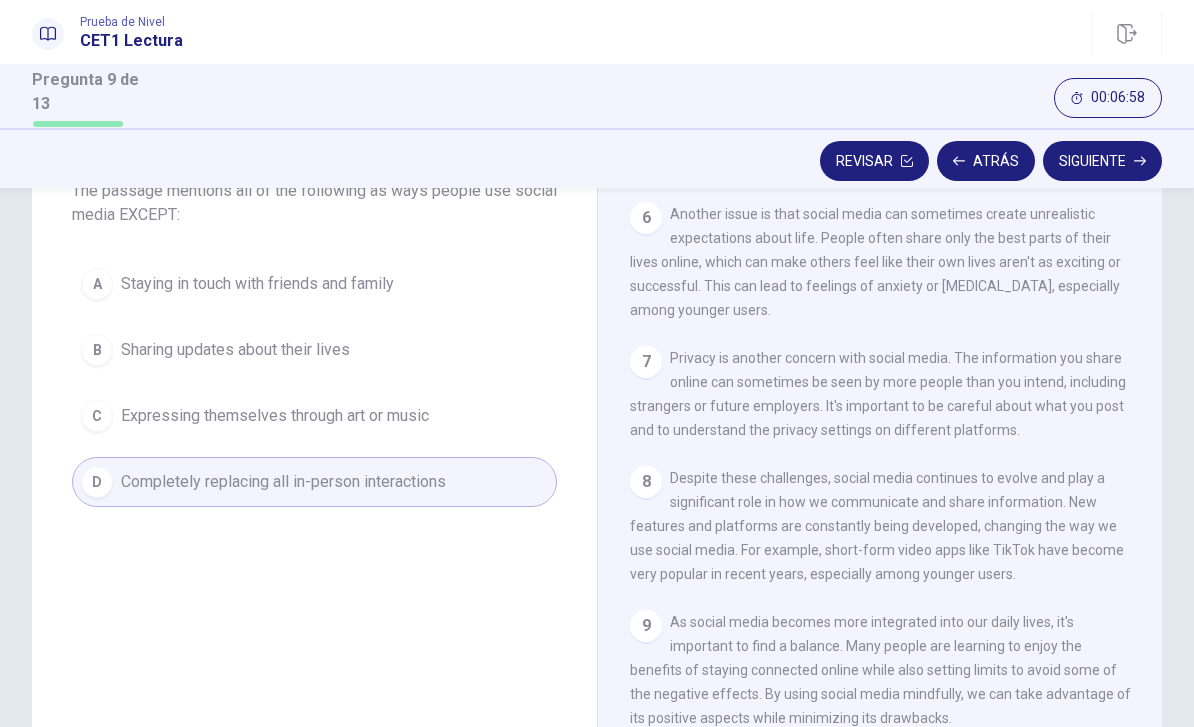 scroll, scrollTop: 143, scrollLeft: 0, axis: vertical 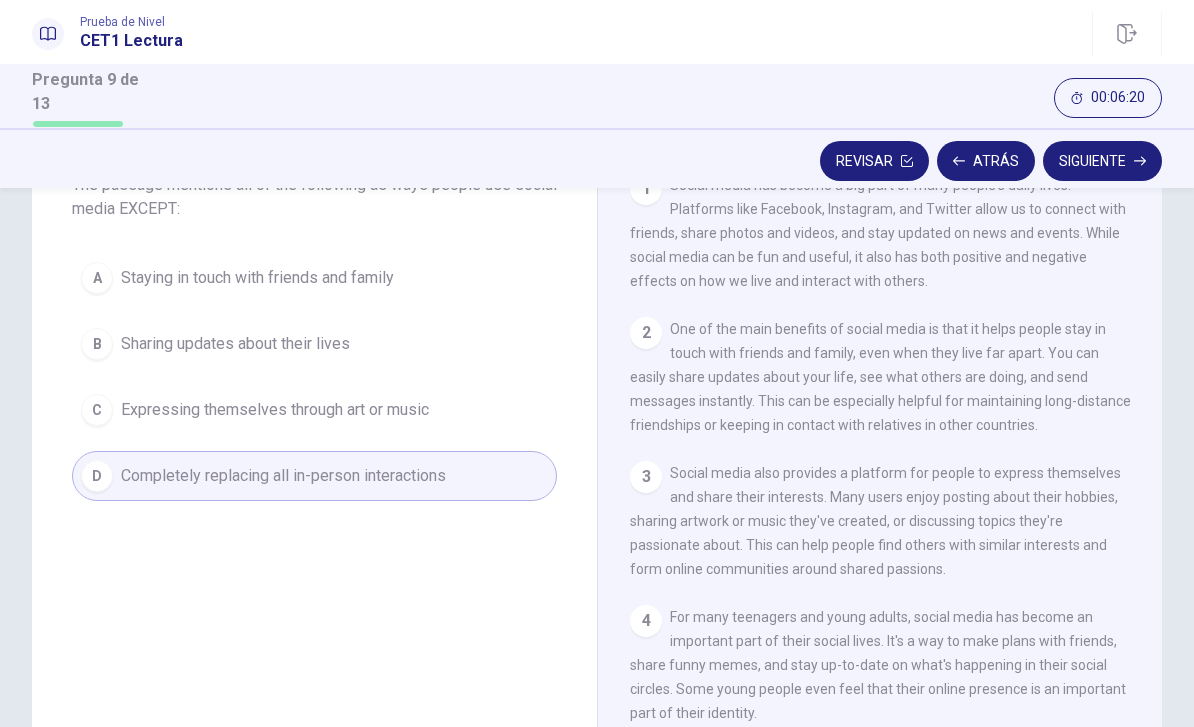 click on "Siguiente" at bounding box center (1102, 161) 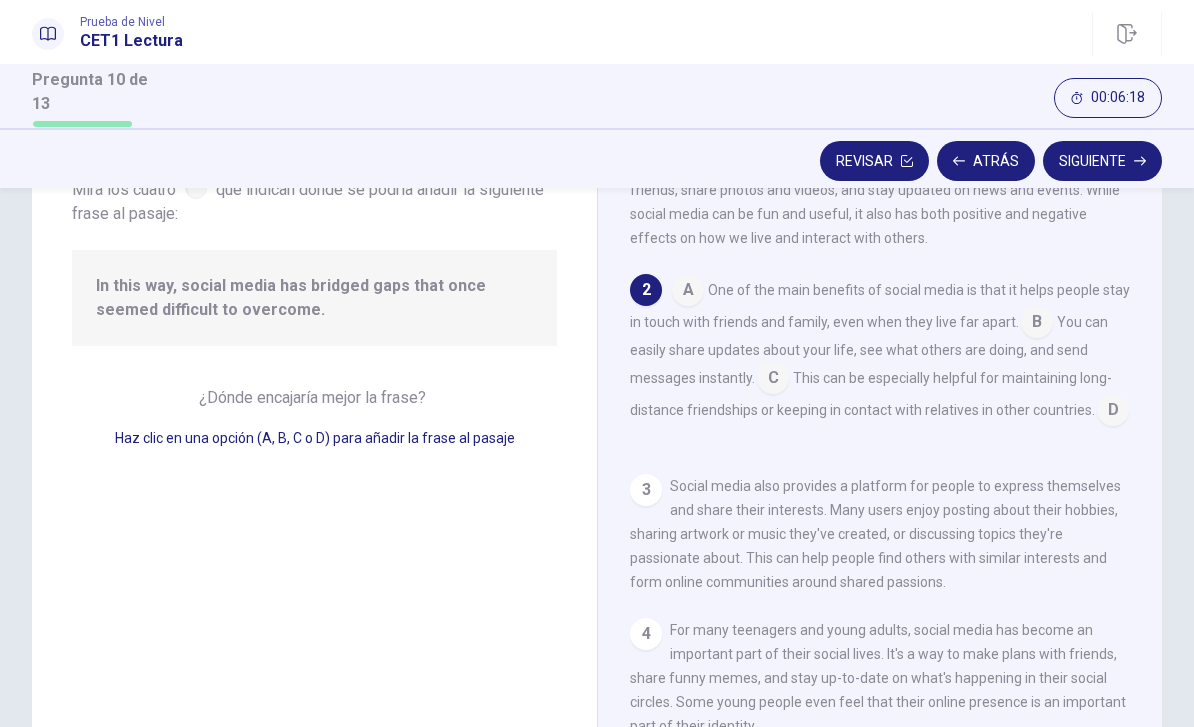 scroll, scrollTop: 38, scrollLeft: 0, axis: vertical 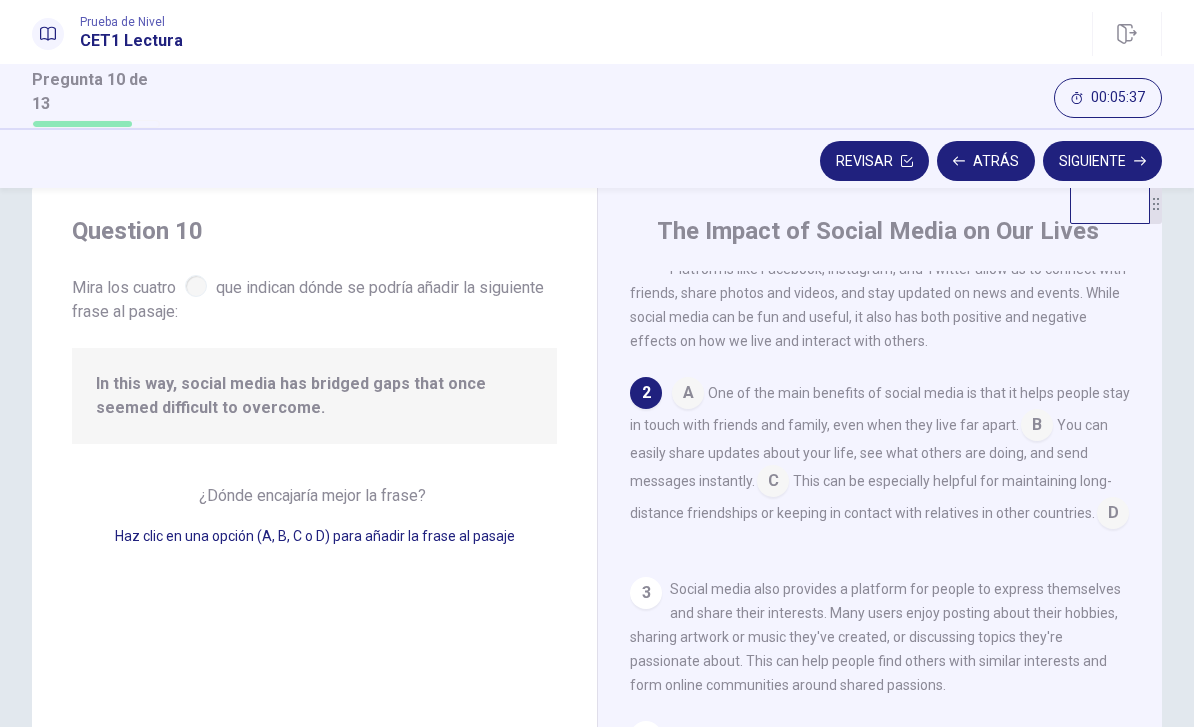 click at bounding box center [1113, 515] 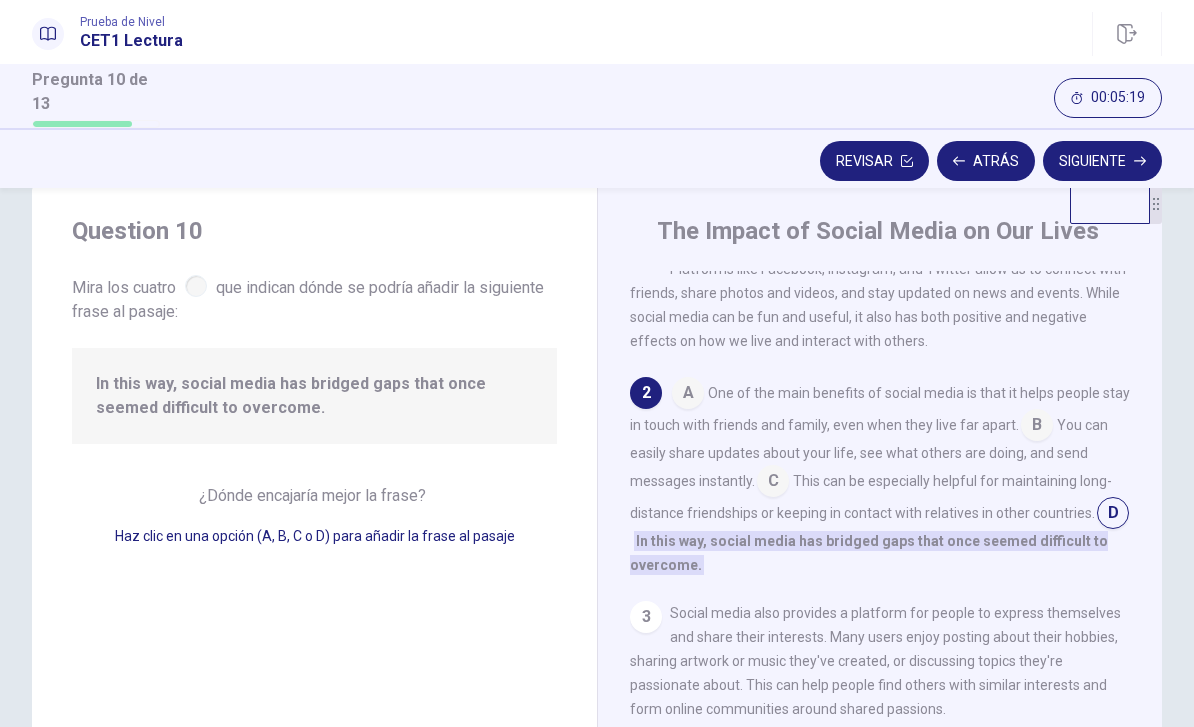 click at bounding box center [773, 483] 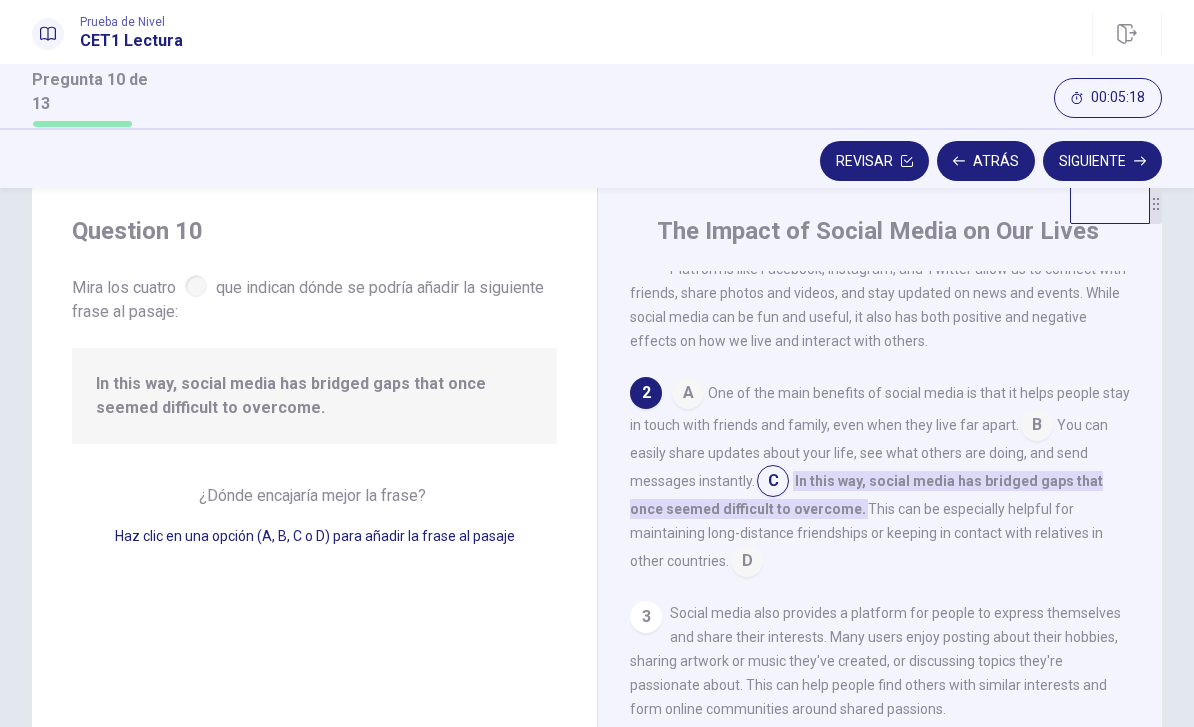 click on "Siguiente" at bounding box center (1102, 161) 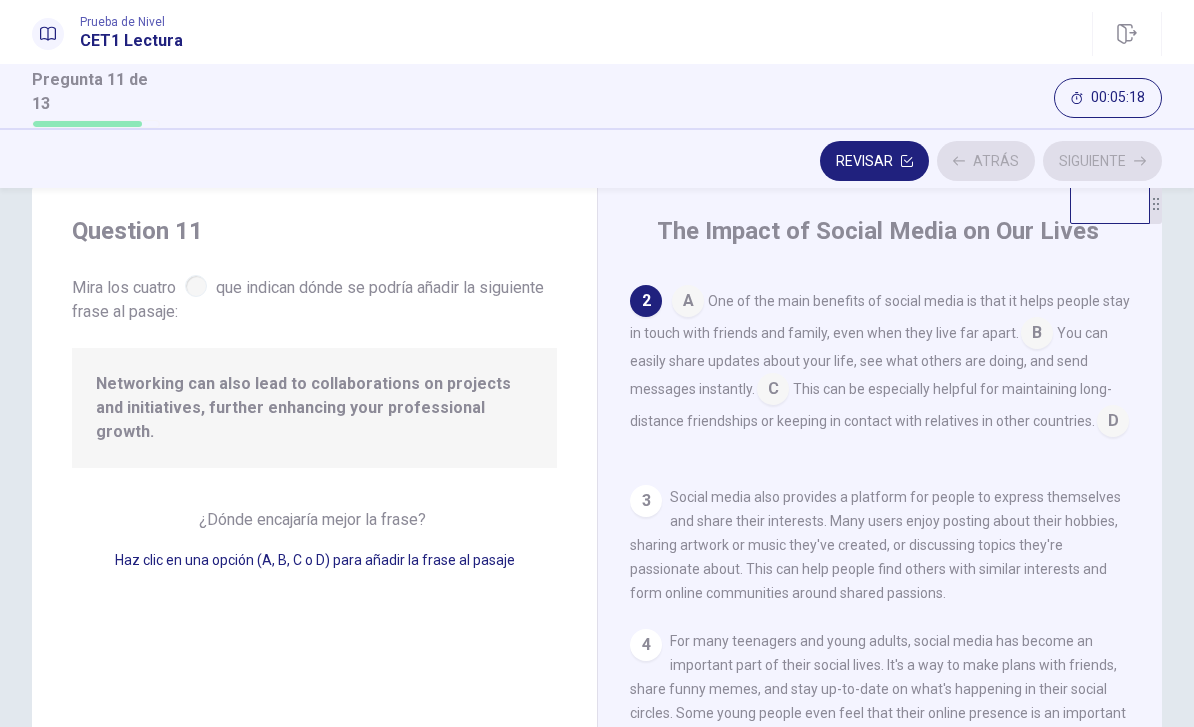 scroll, scrollTop: 149, scrollLeft: 0, axis: vertical 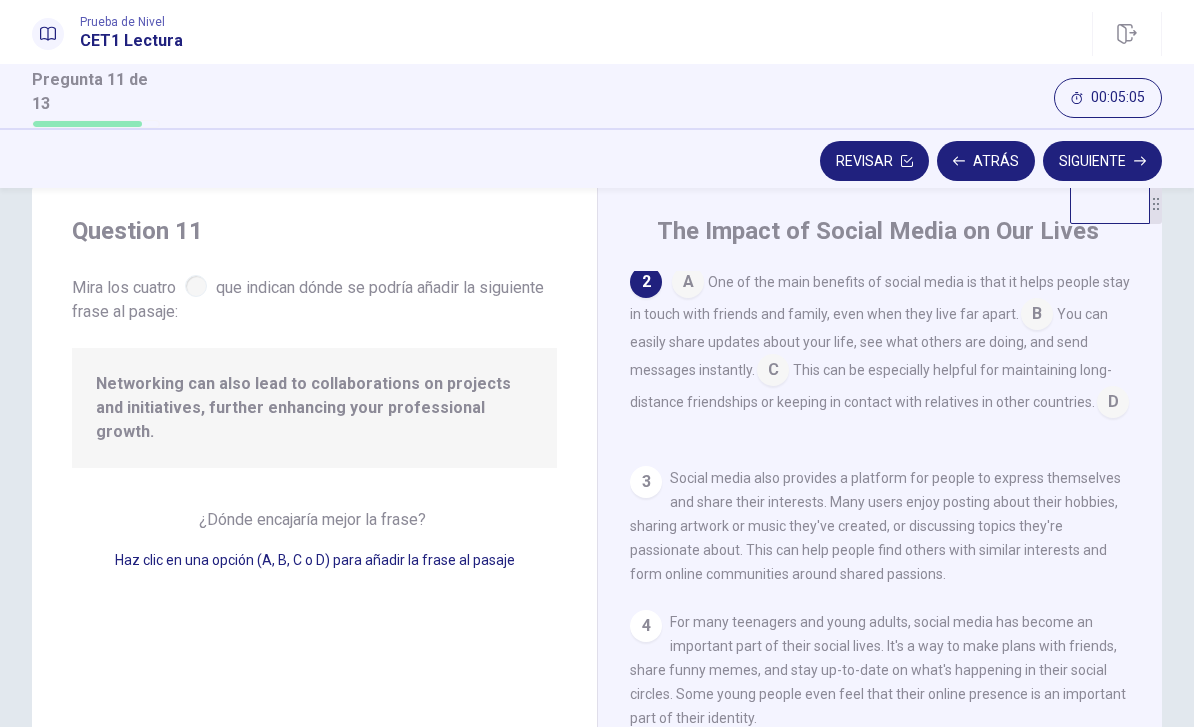 click at bounding box center [688, 284] 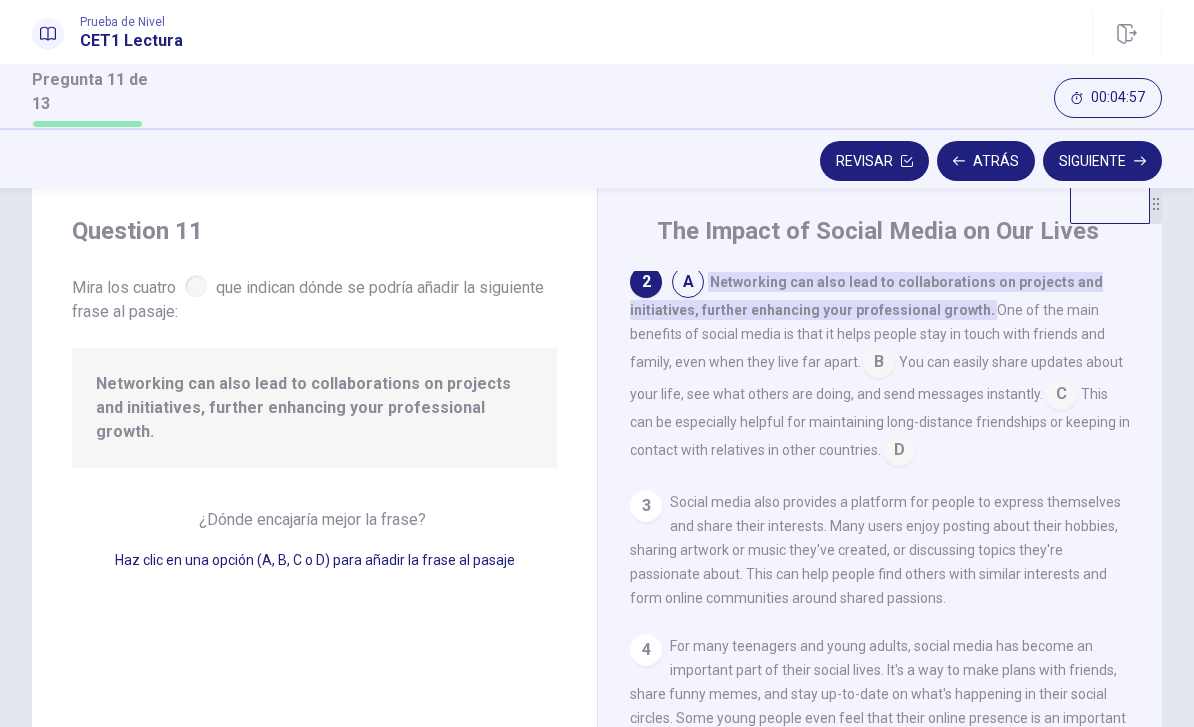 click on "Siguiente" at bounding box center (1102, 161) 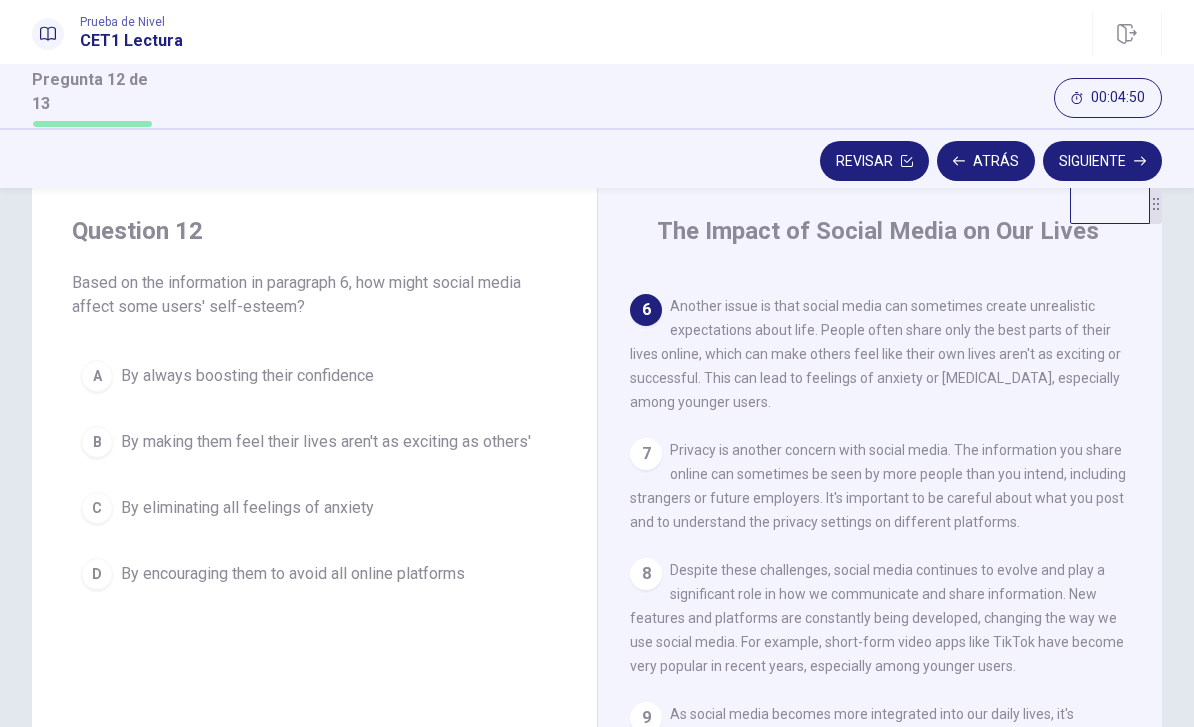 scroll, scrollTop: 676, scrollLeft: 0, axis: vertical 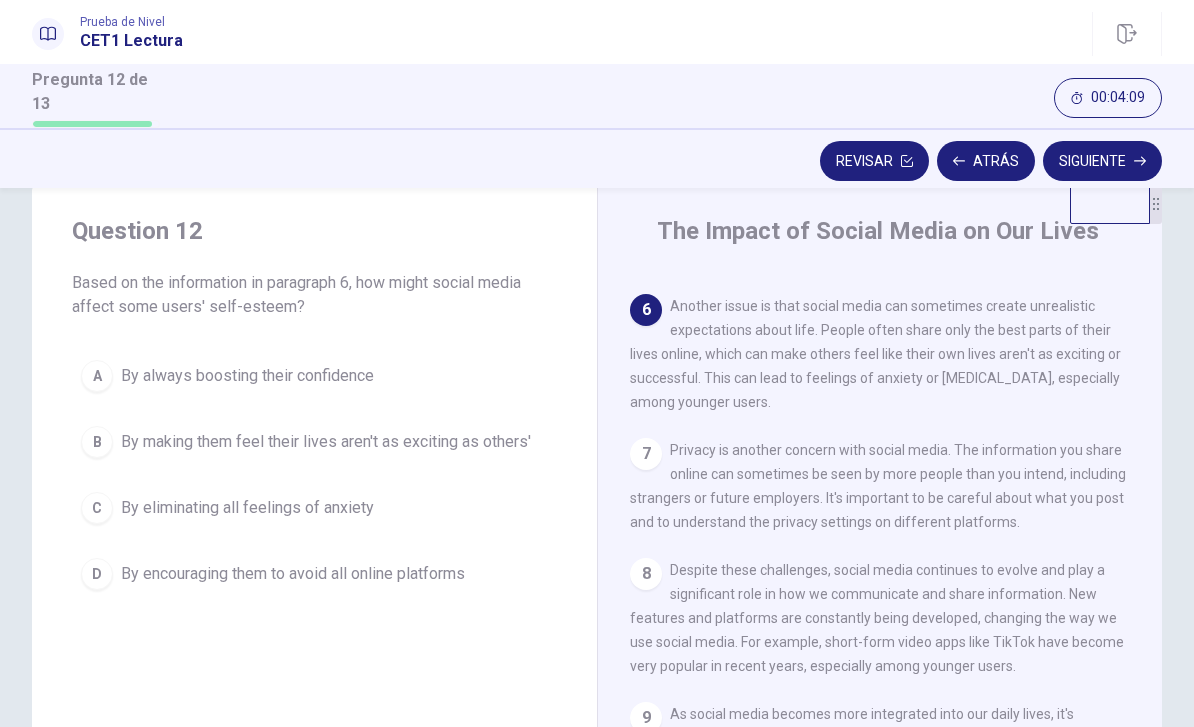 click on "C By eliminating all feelings of anxiety" at bounding box center (314, 508) 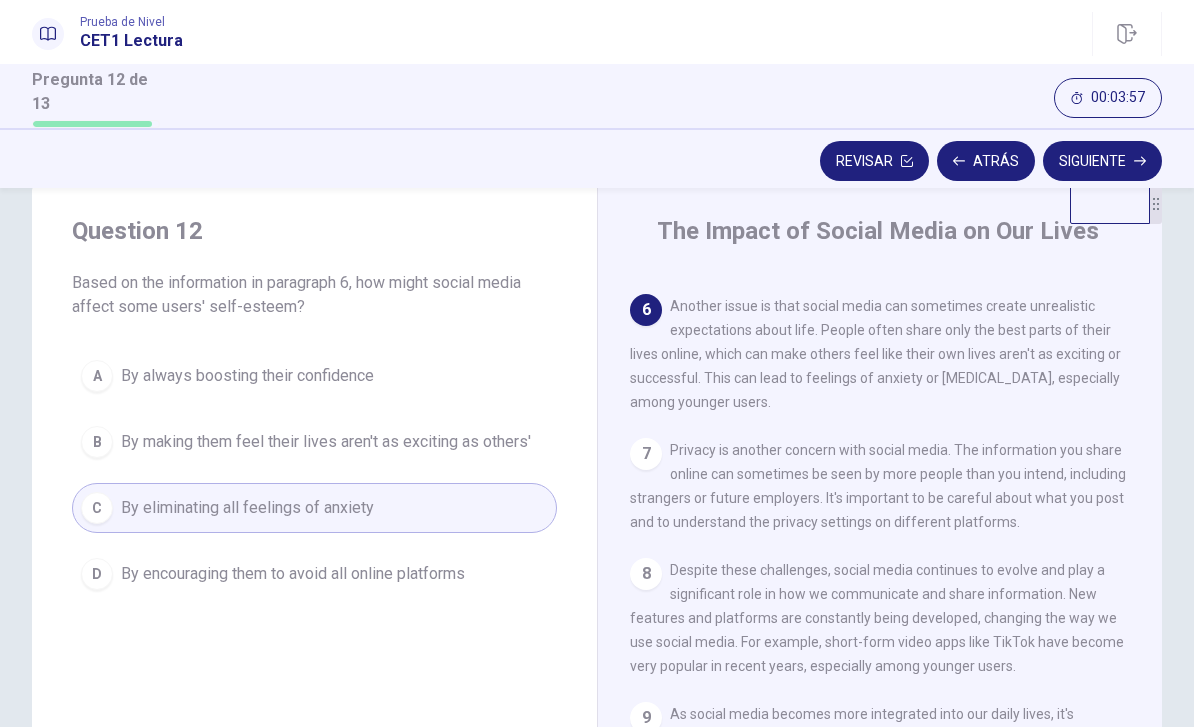 click on "By making them feel their lives aren't as exciting as others'" at bounding box center [326, 442] 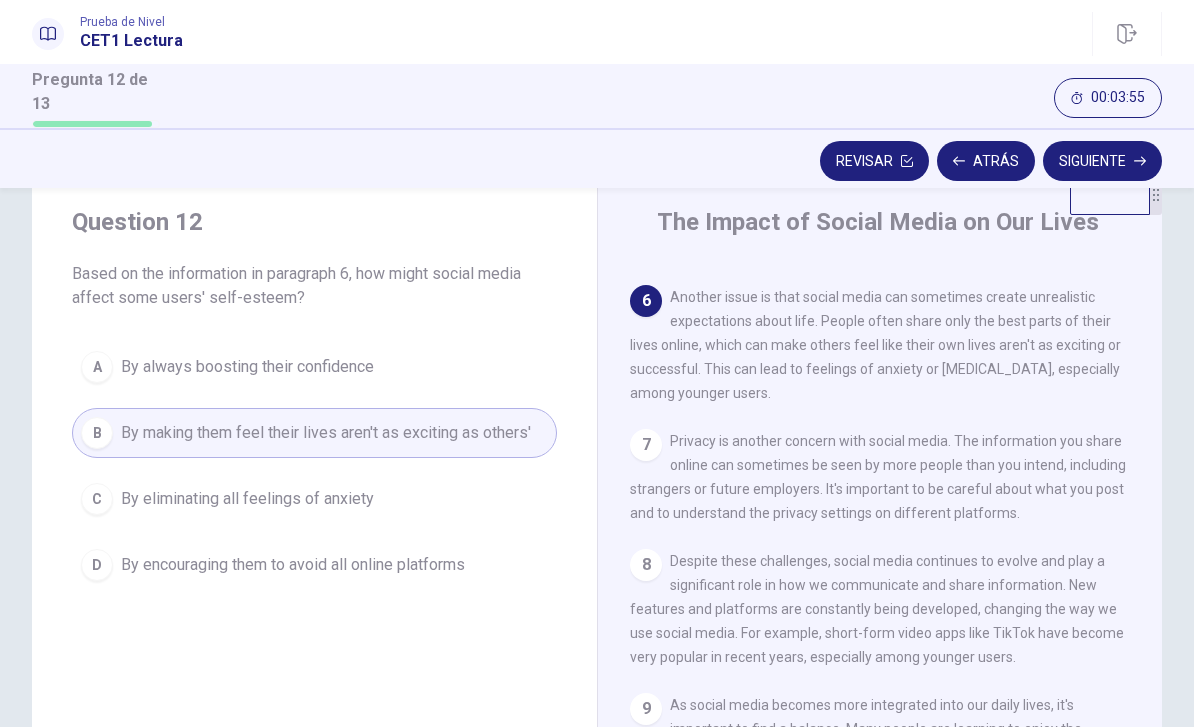 scroll, scrollTop: 59, scrollLeft: 0, axis: vertical 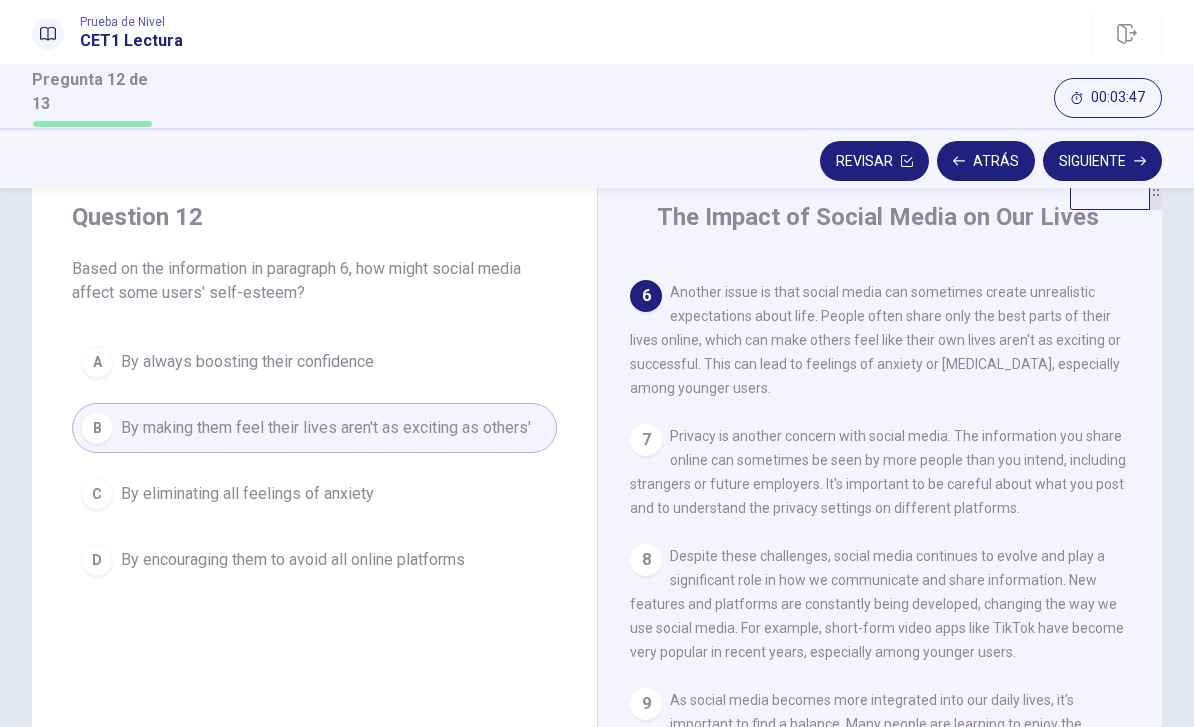 click on "Siguiente" at bounding box center (1102, 161) 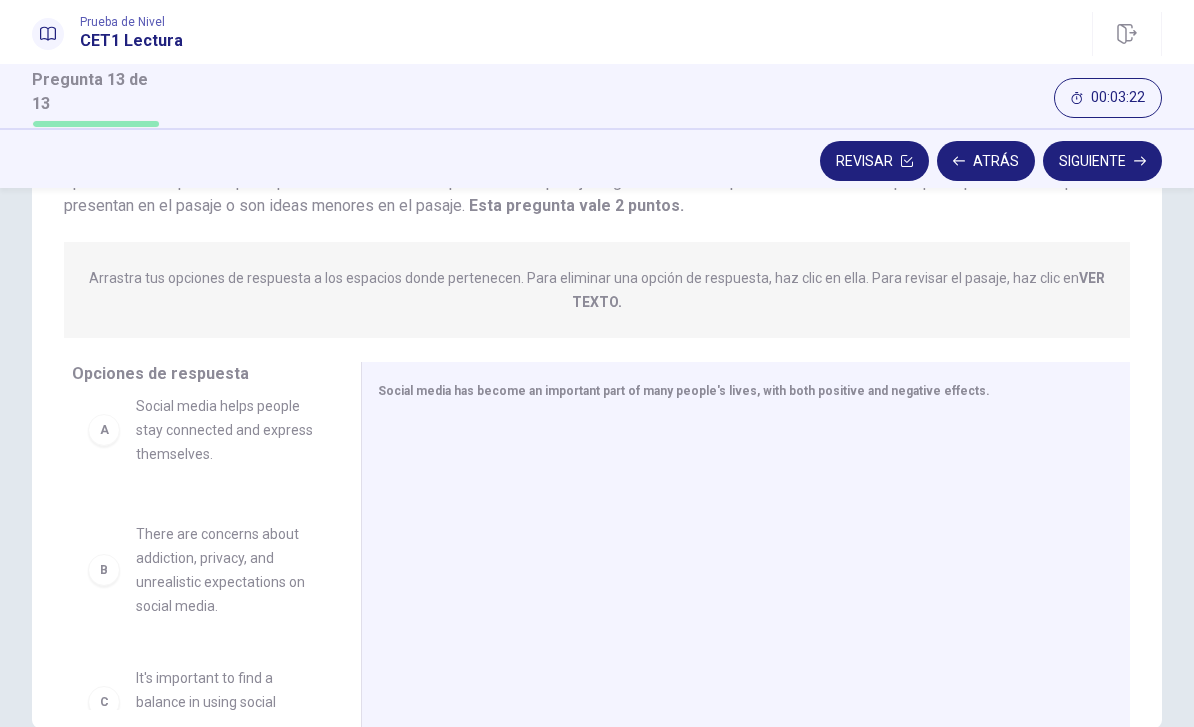 scroll, scrollTop: 196, scrollLeft: 0, axis: vertical 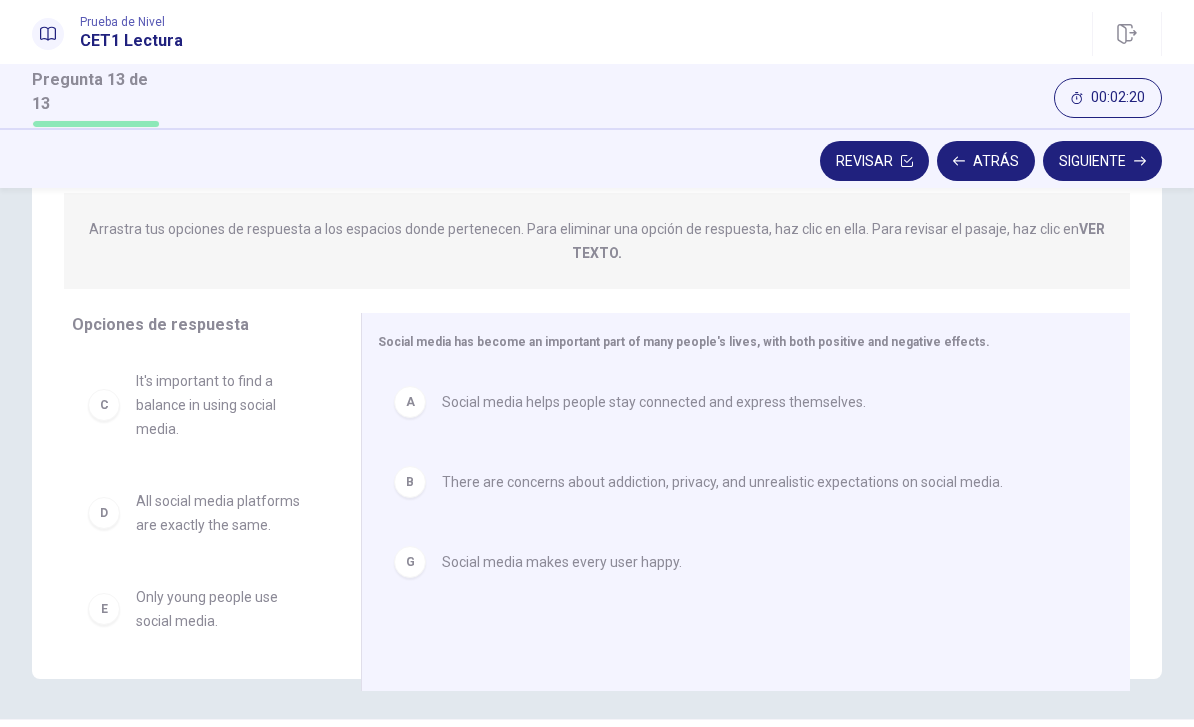 click on "Siguiente" at bounding box center [1102, 161] 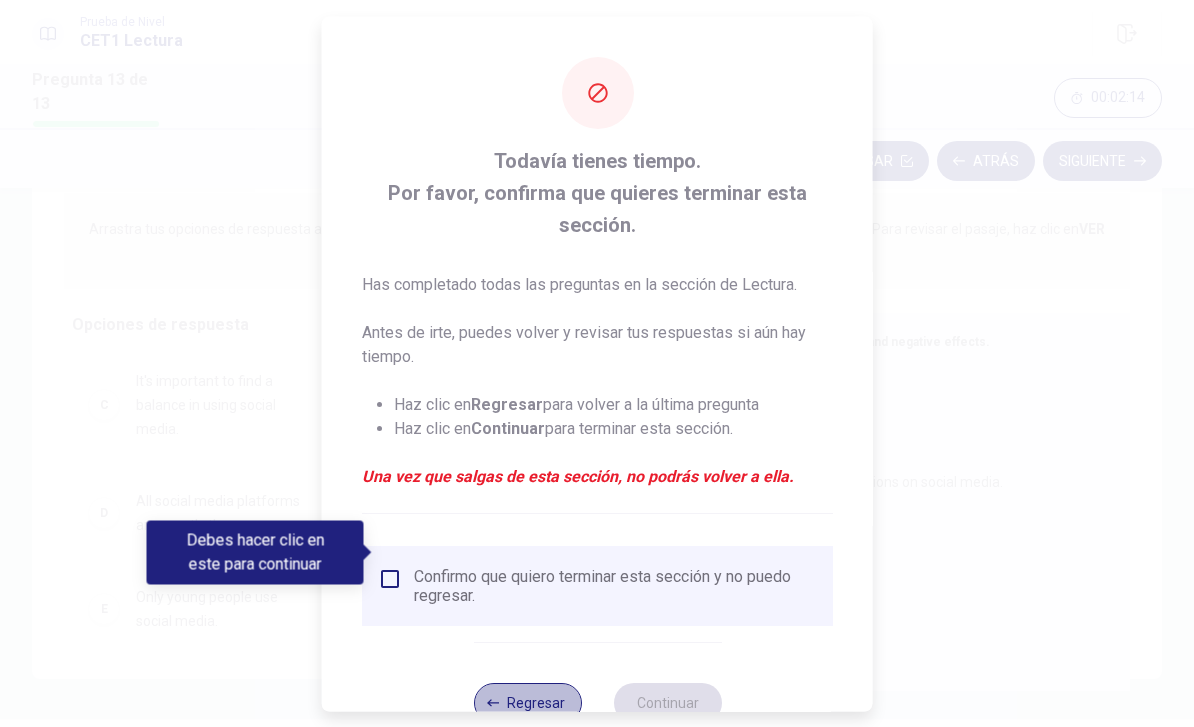 click on "Regresar" at bounding box center [527, 702] 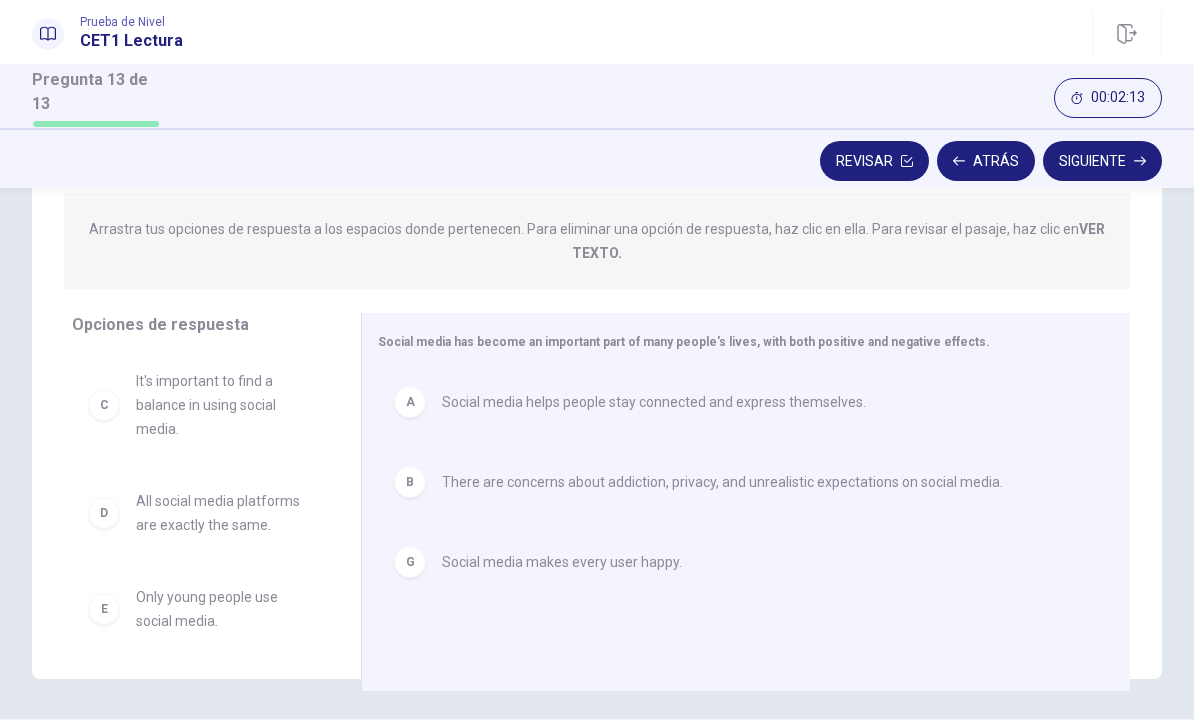 click on "Revisar" at bounding box center [874, 161] 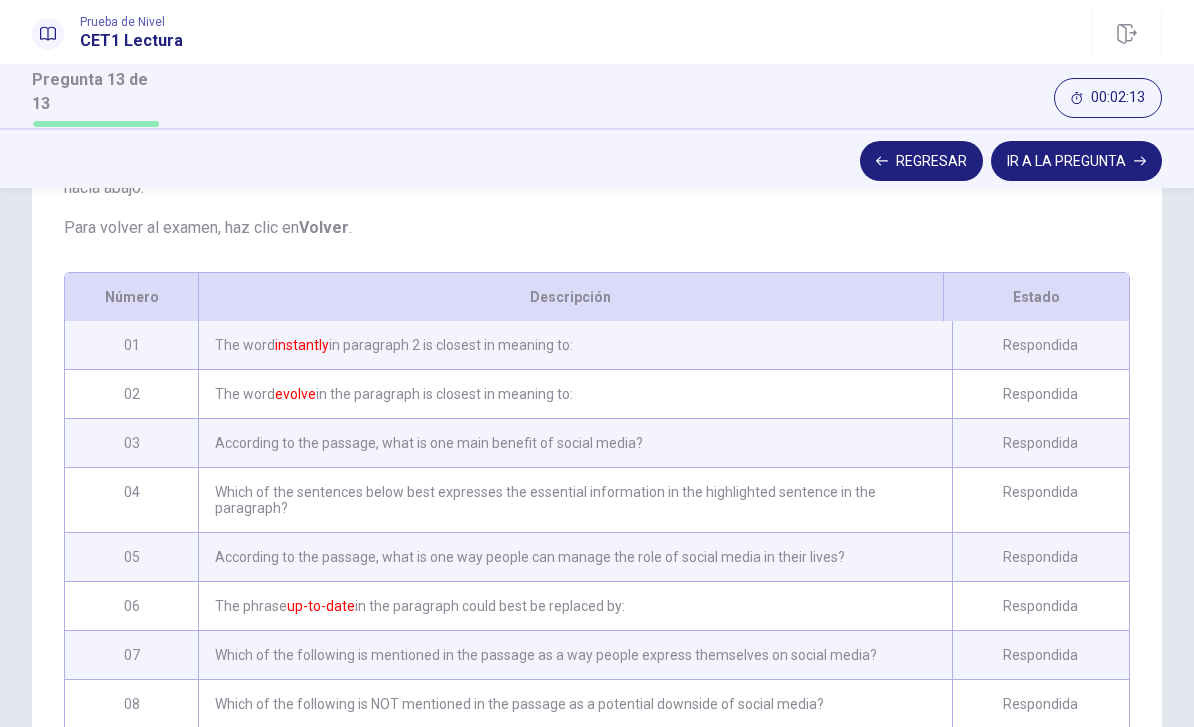 scroll, scrollTop: 74, scrollLeft: 0, axis: vertical 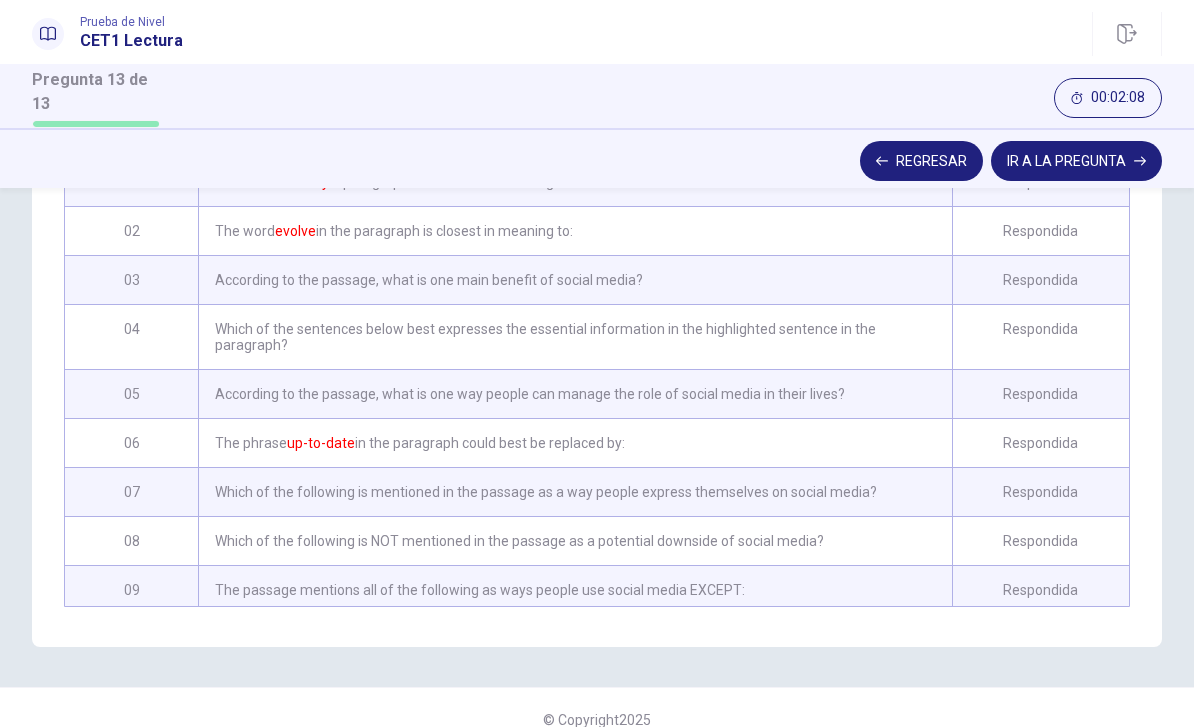 click on "The word  evolve  in the paragraph is closest in meaning to:" at bounding box center [575, 231] 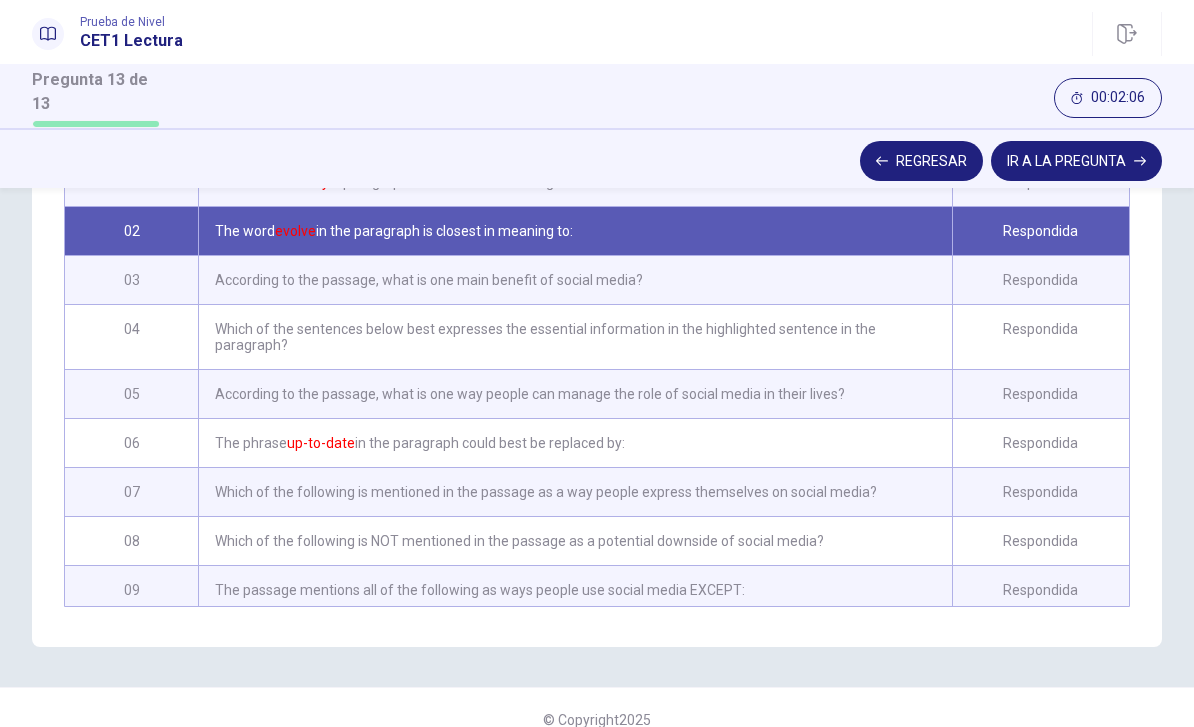 click on "IR A LA PREGUNTA" at bounding box center [1076, 161] 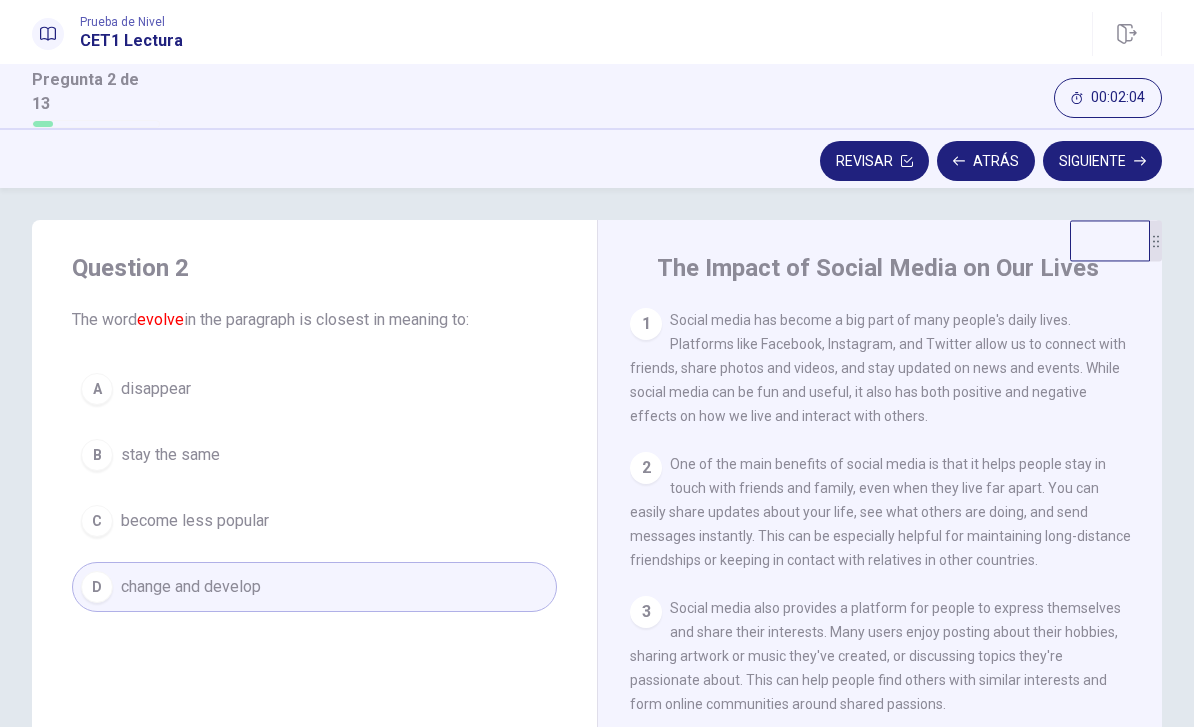 scroll, scrollTop: 8, scrollLeft: 0, axis: vertical 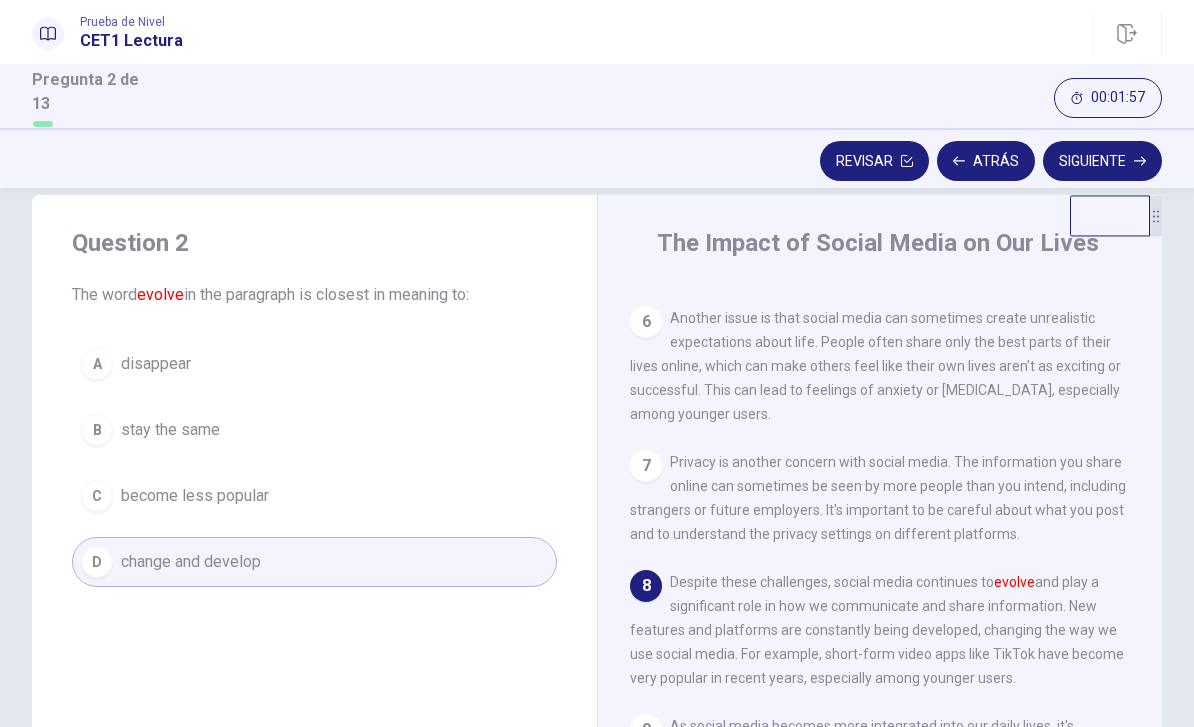 click on "Privacy is another concern with social media. The information you share online can sometimes be seen by more people than you intend, including strangers or future employers. It's important to be careful about what you post and to understand the privacy settings on different platforms." at bounding box center (878, 498) 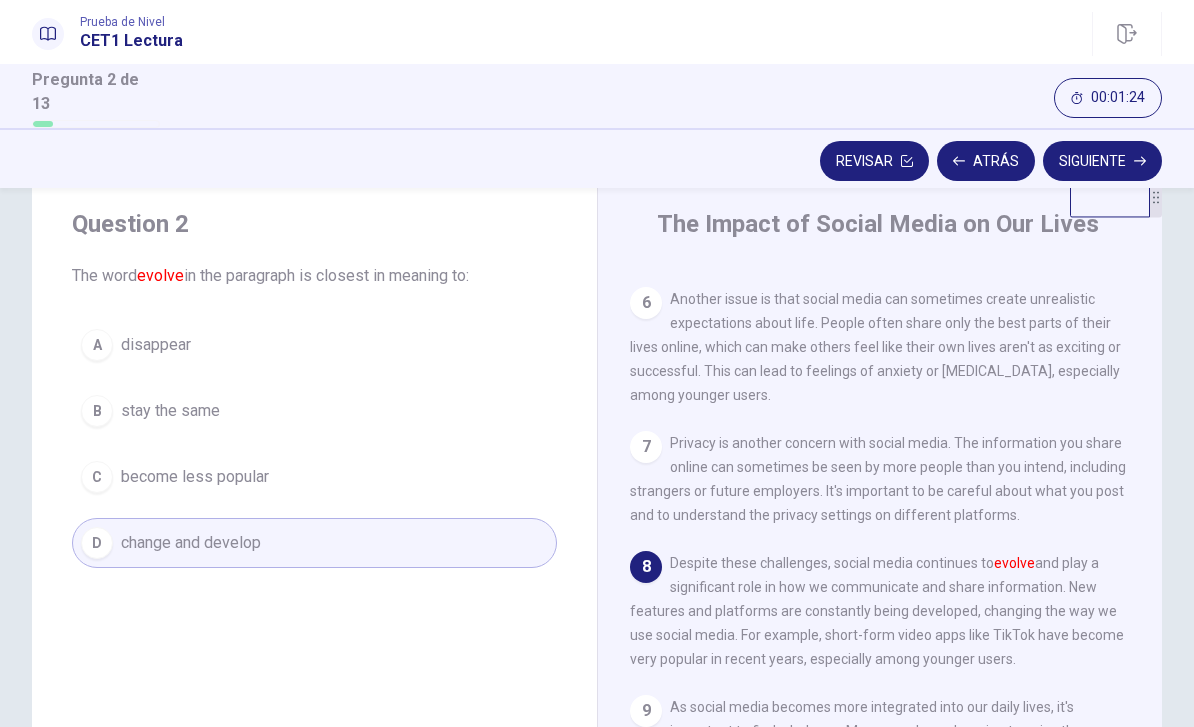 scroll, scrollTop: 52, scrollLeft: 0, axis: vertical 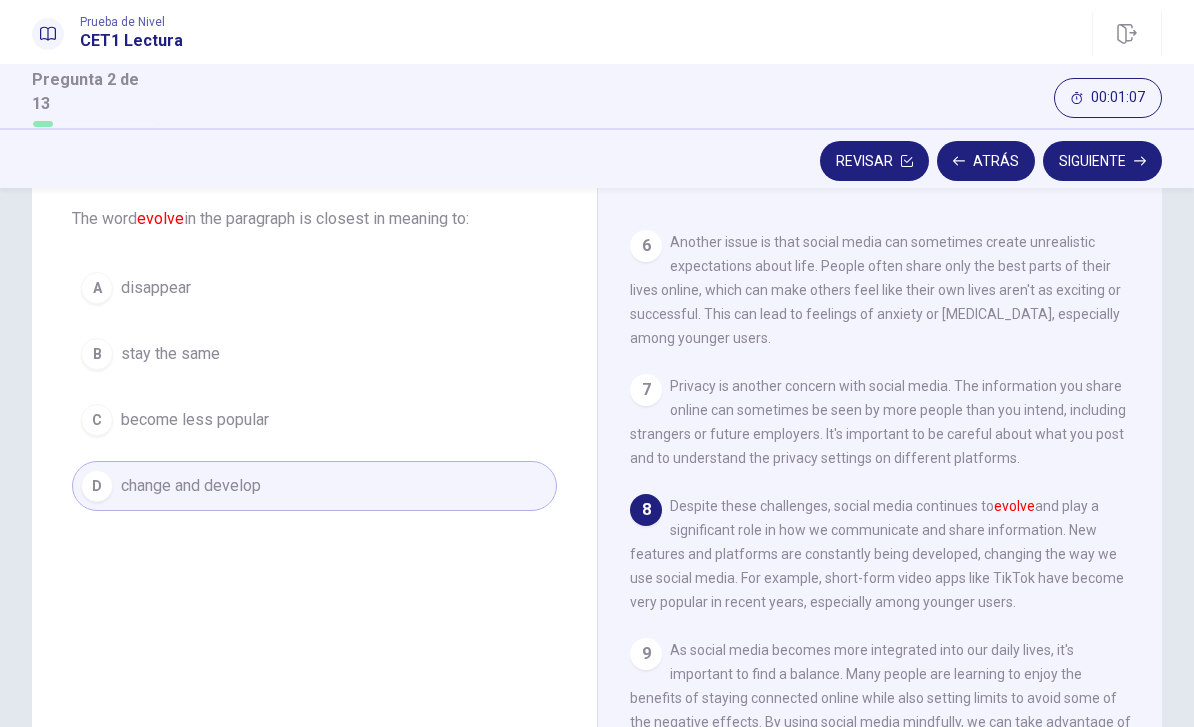 click on "C become less popular" at bounding box center [314, 420] 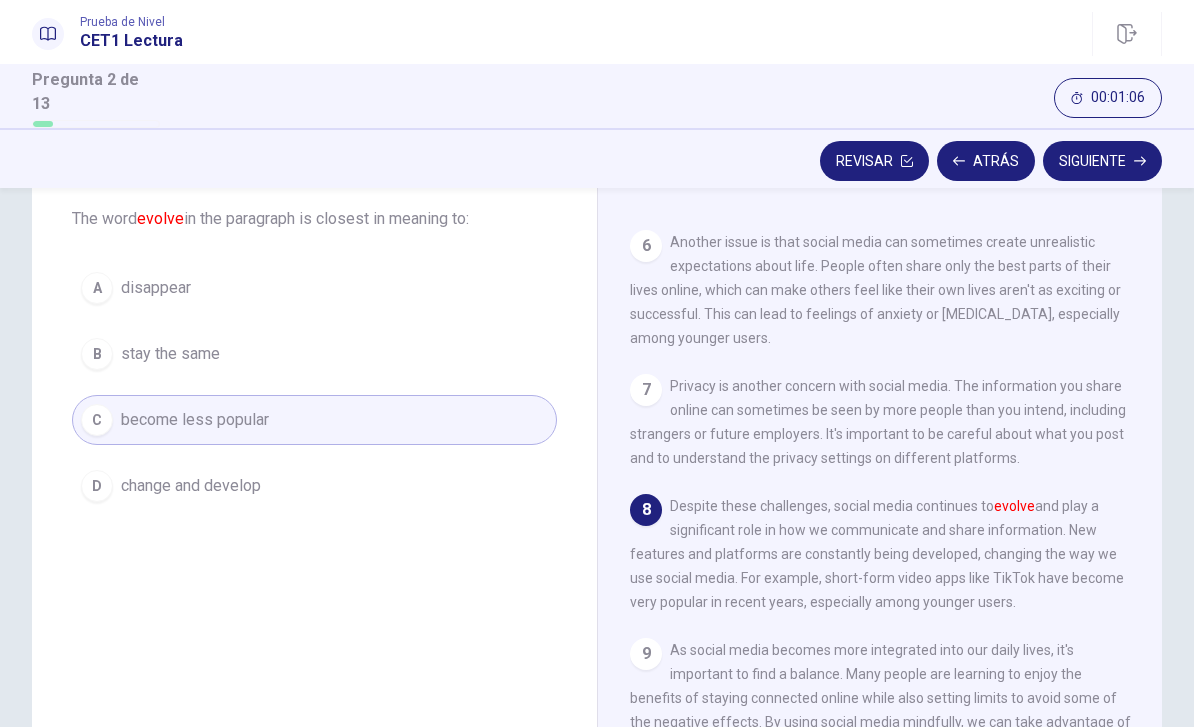 click on "D change and develop" at bounding box center (314, 486) 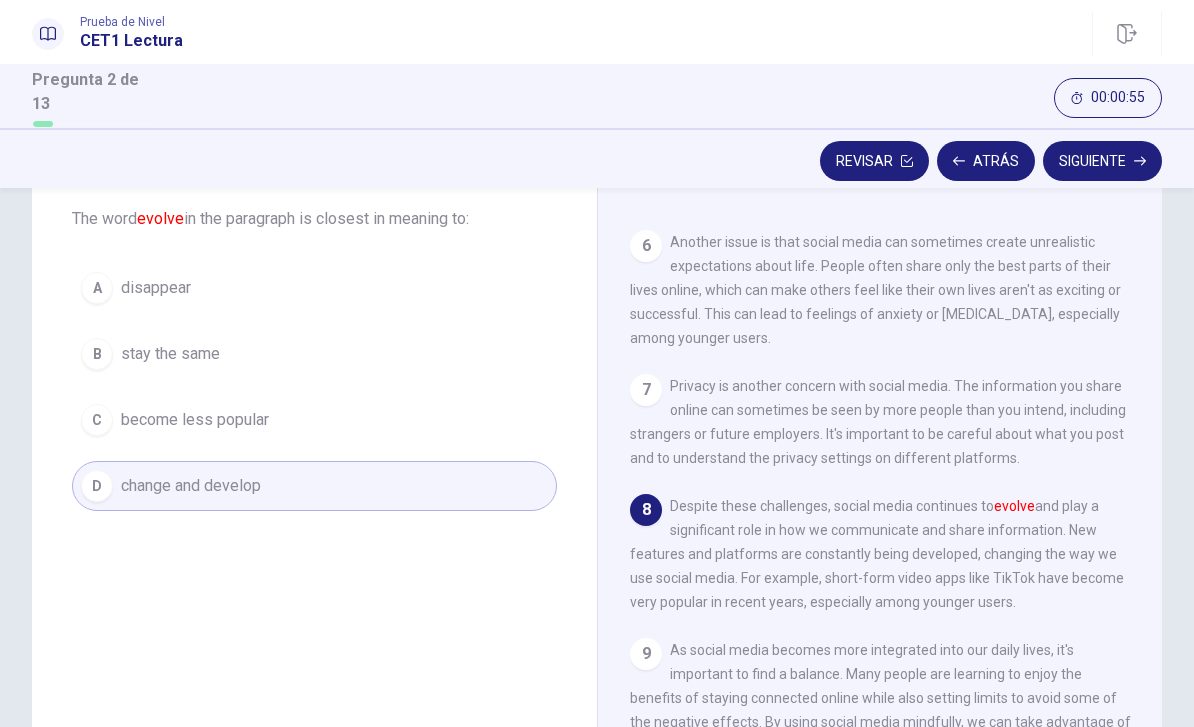 click on "Siguiente" at bounding box center (1102, 161) 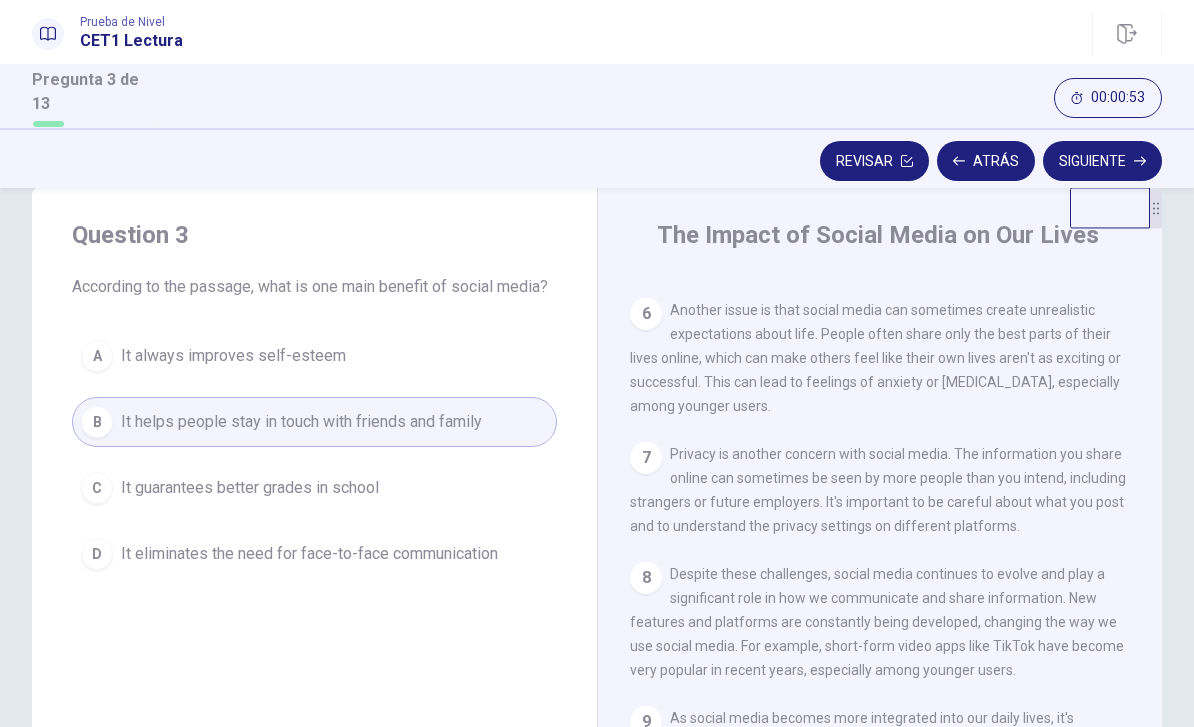 scroll, scrollTop: 41, scrollLeft: 0, axis: vertical 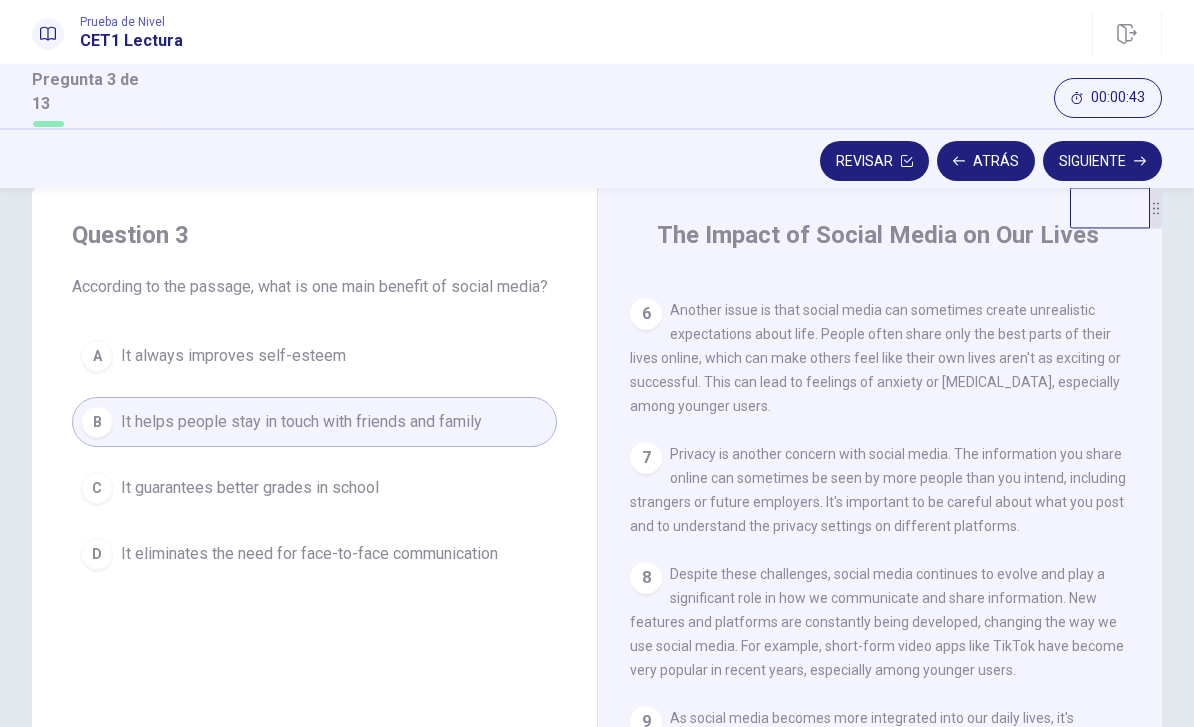 click on "Siguiente" at bounding box center [1102, 161] 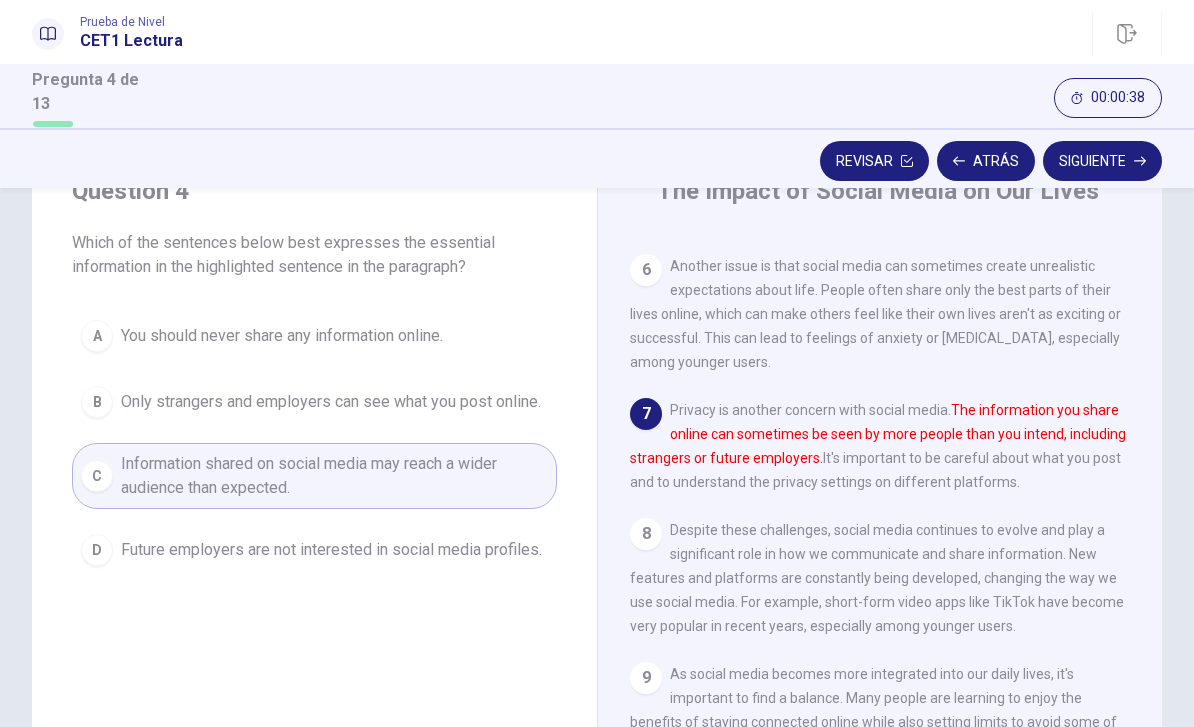 scroll, scrollTop: 85, scrollLeft: 0, axis: vertical 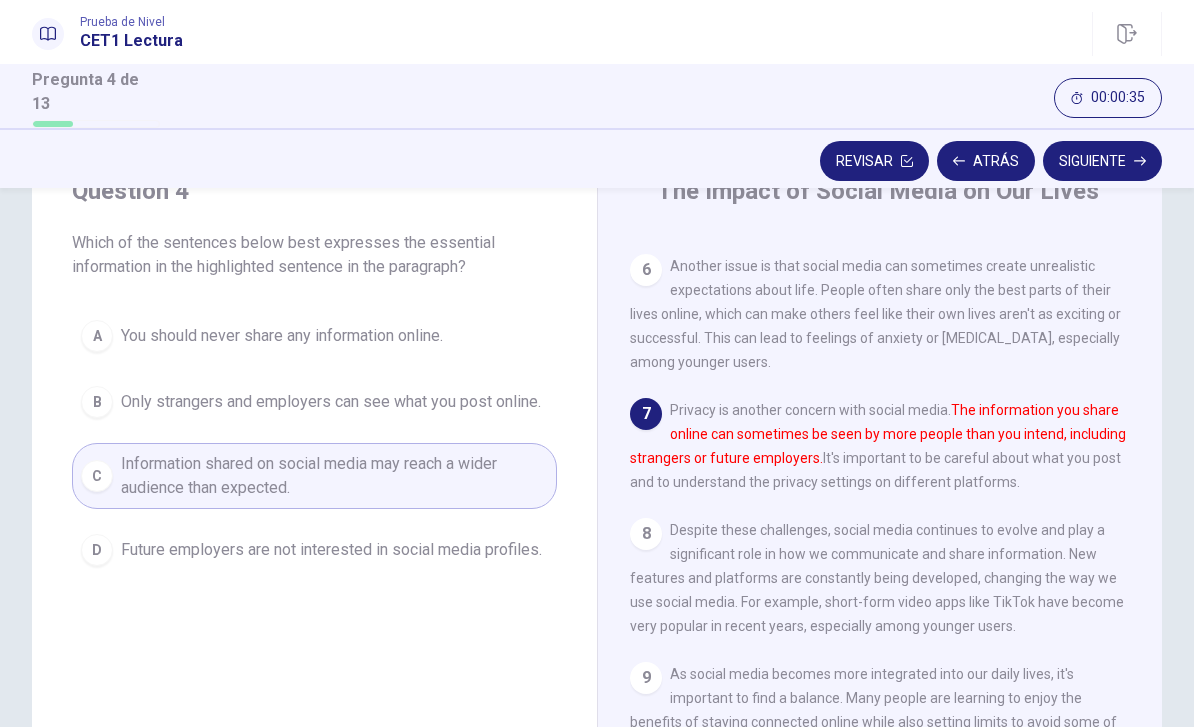 click on "Siguiente" at bounding box center [1102, 161] 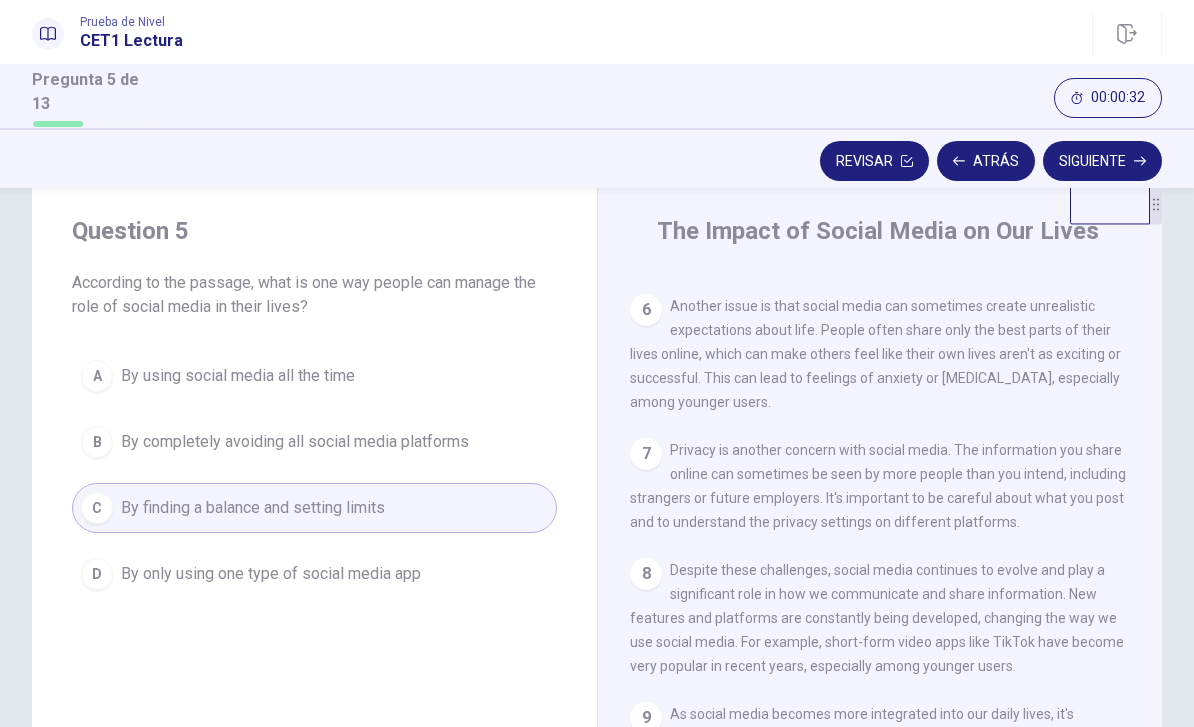 scroll, scrollTop: 45, scrollLeft: 0, axis: vertical 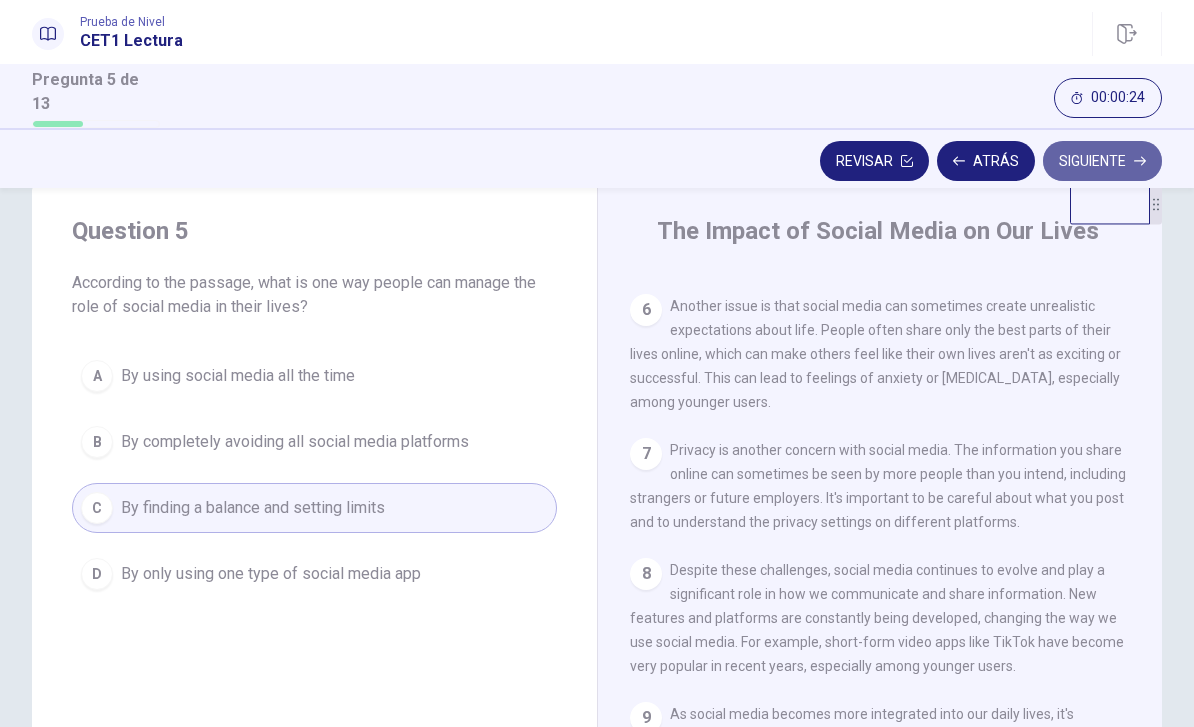 click on "Siguiente" at bounding box center (1102, 161) 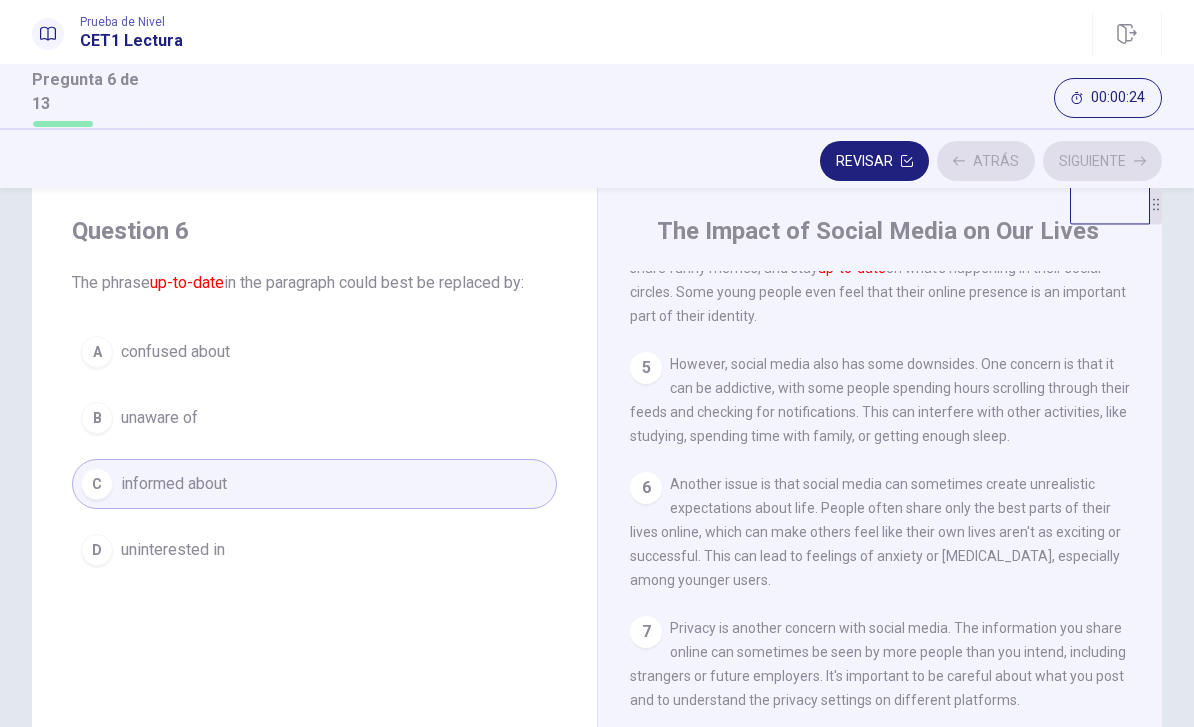 scroll, scrollTop: 447, scrollLeft: 0, axis: vertical 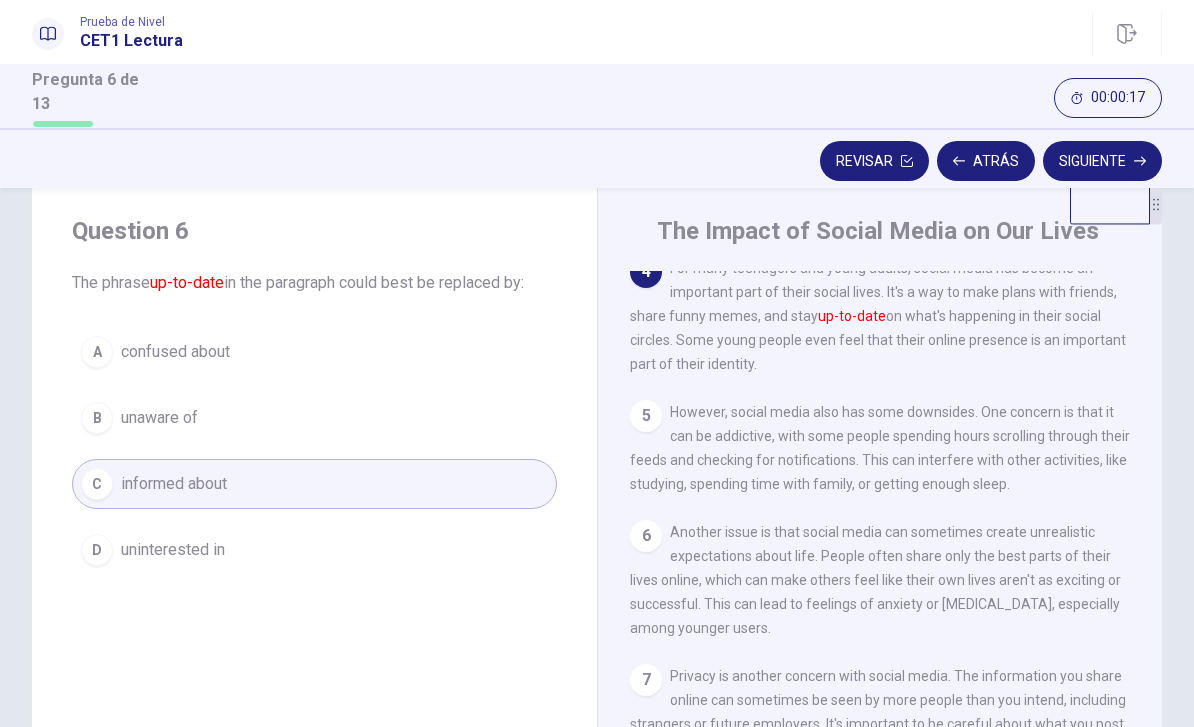 click on "Siguiente" at bounding box center [1102, 161] 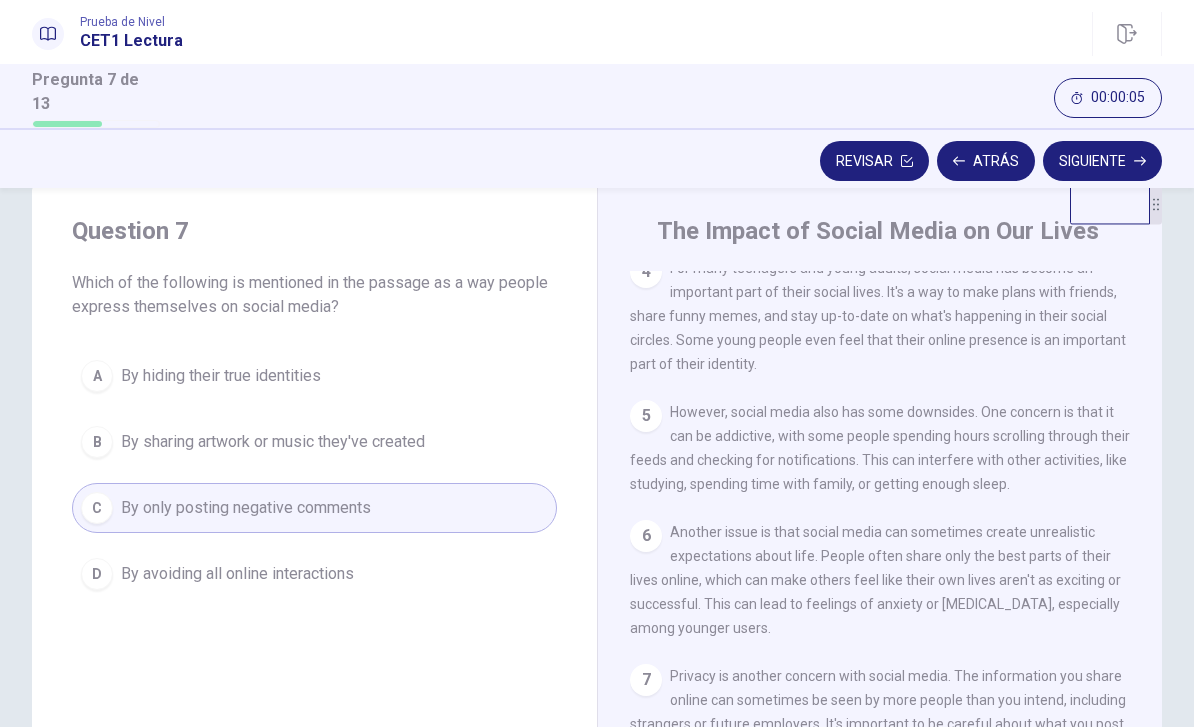 click on "Siguiente" at bounding box center (1102, 161) 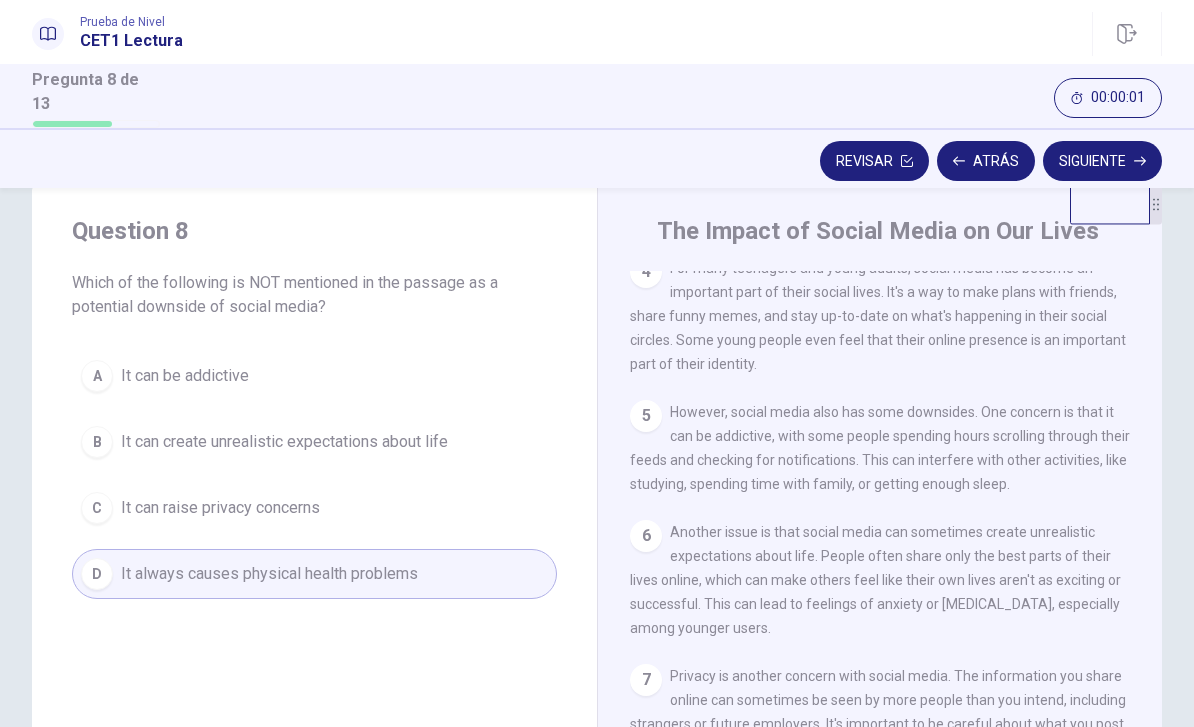 click on "Siguiente" at bounding box center (1102, 161) 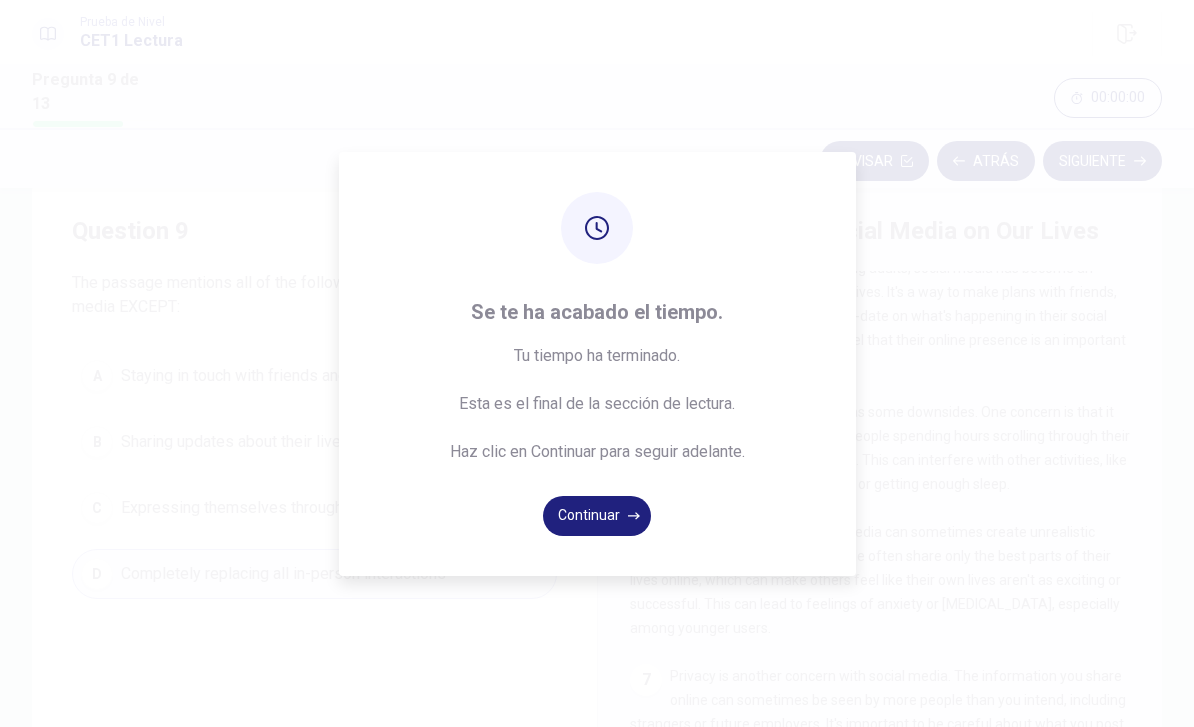 click on "Continuar" at bounding box center [597, 516] 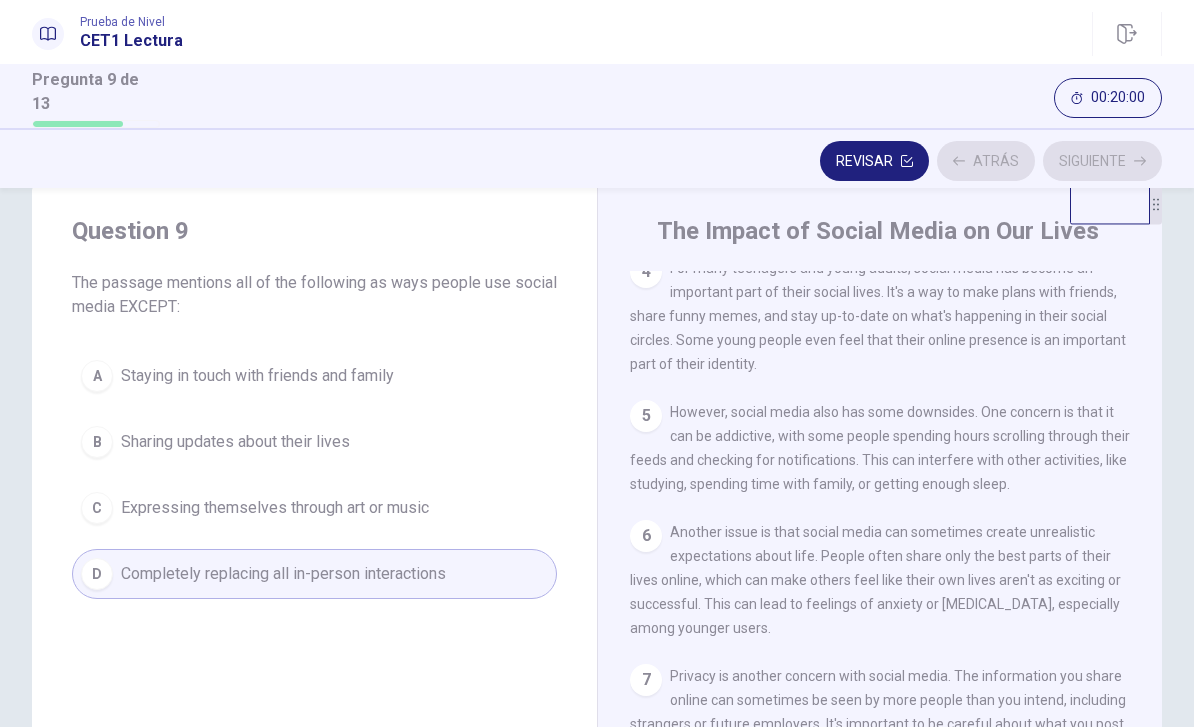 scroll, scrollTop: 1, scrollLeft: 0, axis: vertical 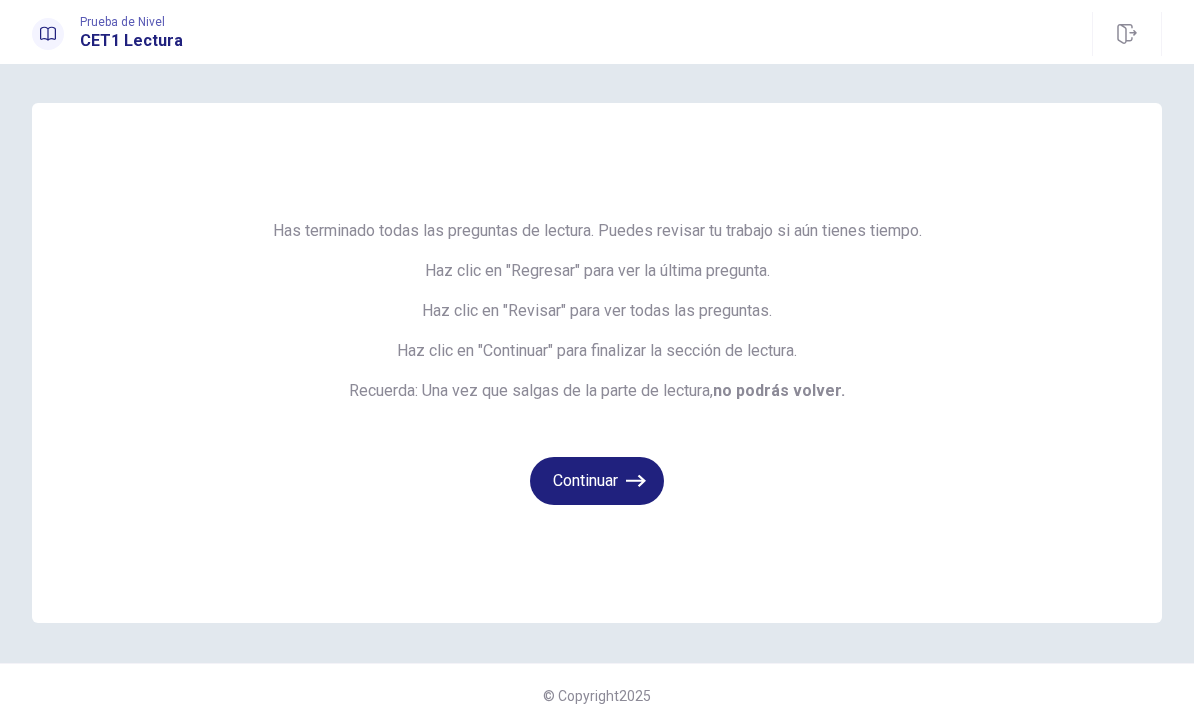 click on "Continuar" at bounding box center (597, 481) 